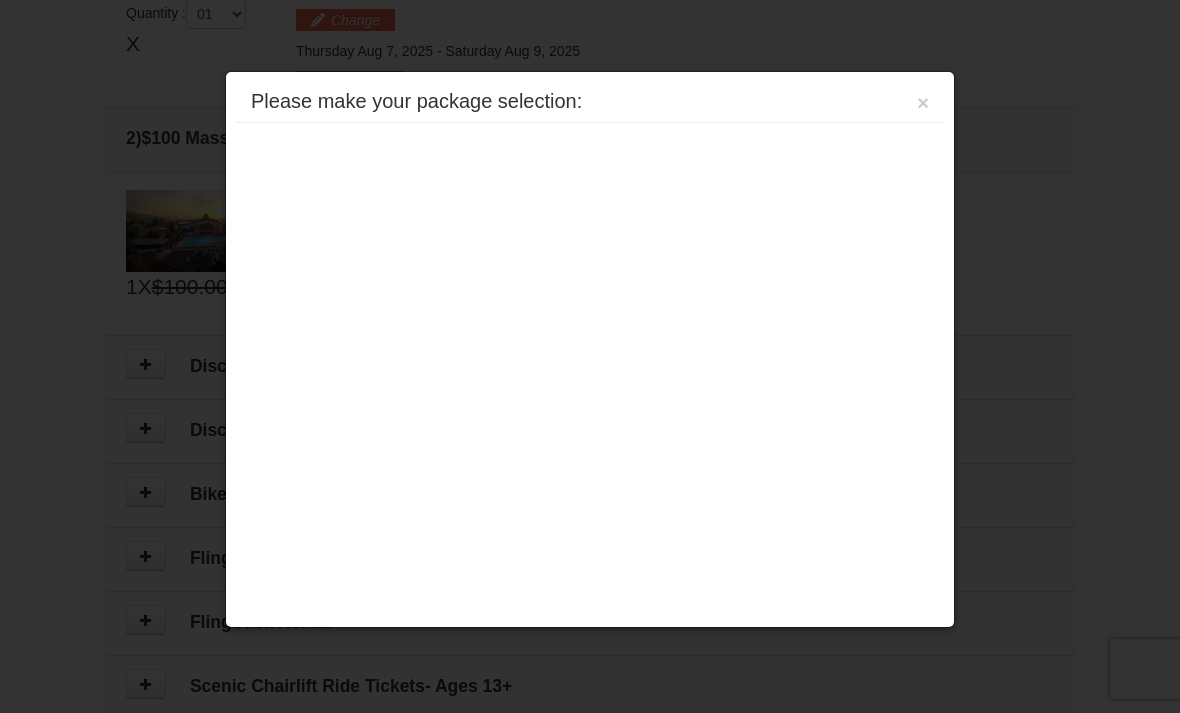 scroll, scrollTop: 0, scrollLeft: 0, axis: both 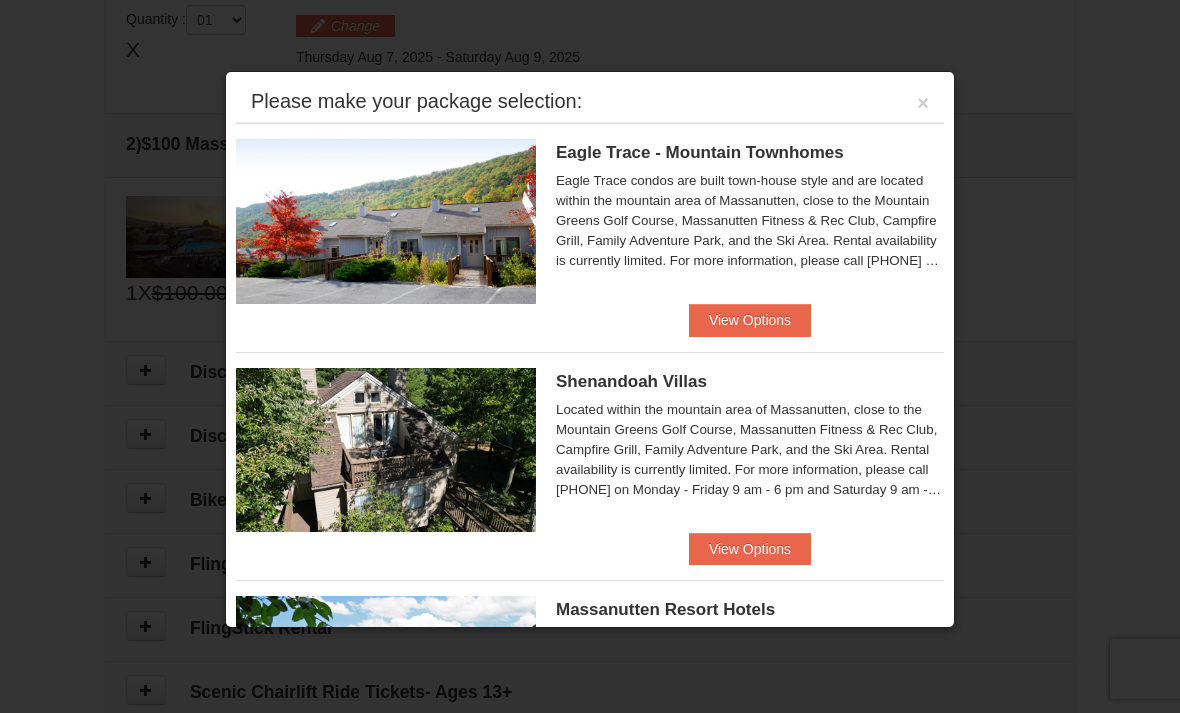 click on "×" at bounding box center (923, 103) 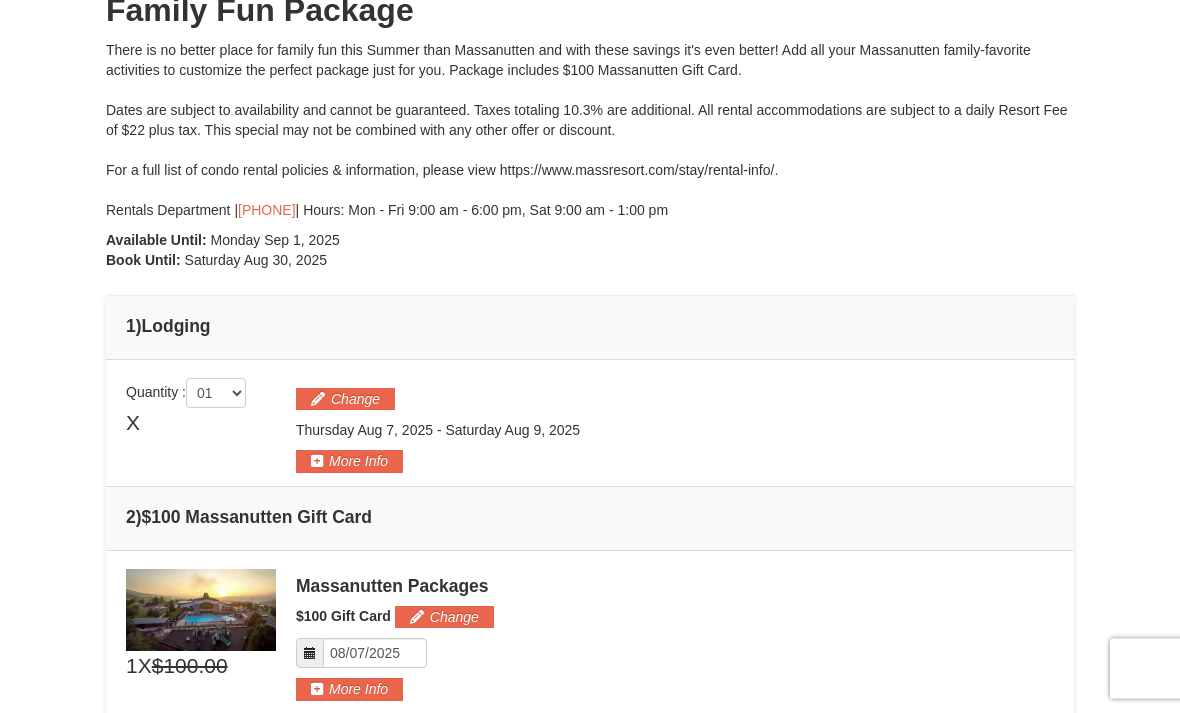 scroll, scrollTop: 0, scrollLeft: 0, axis: both 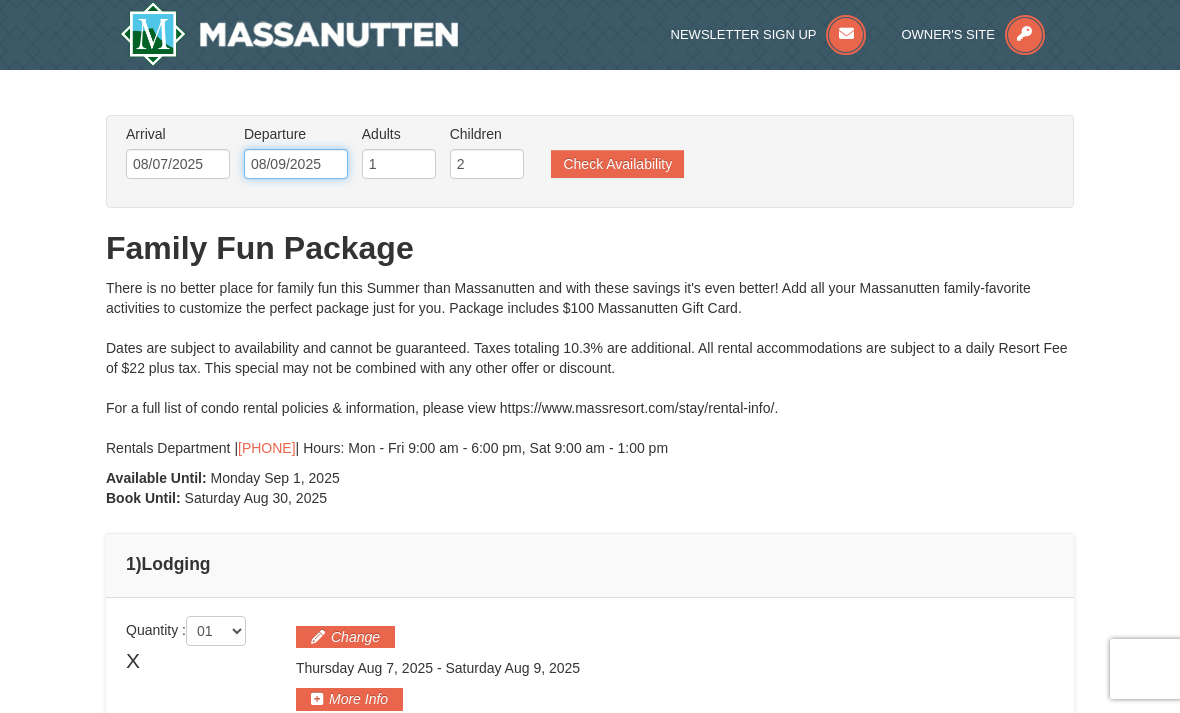 click on "08/09/2025" at bounding box center (296, 164) 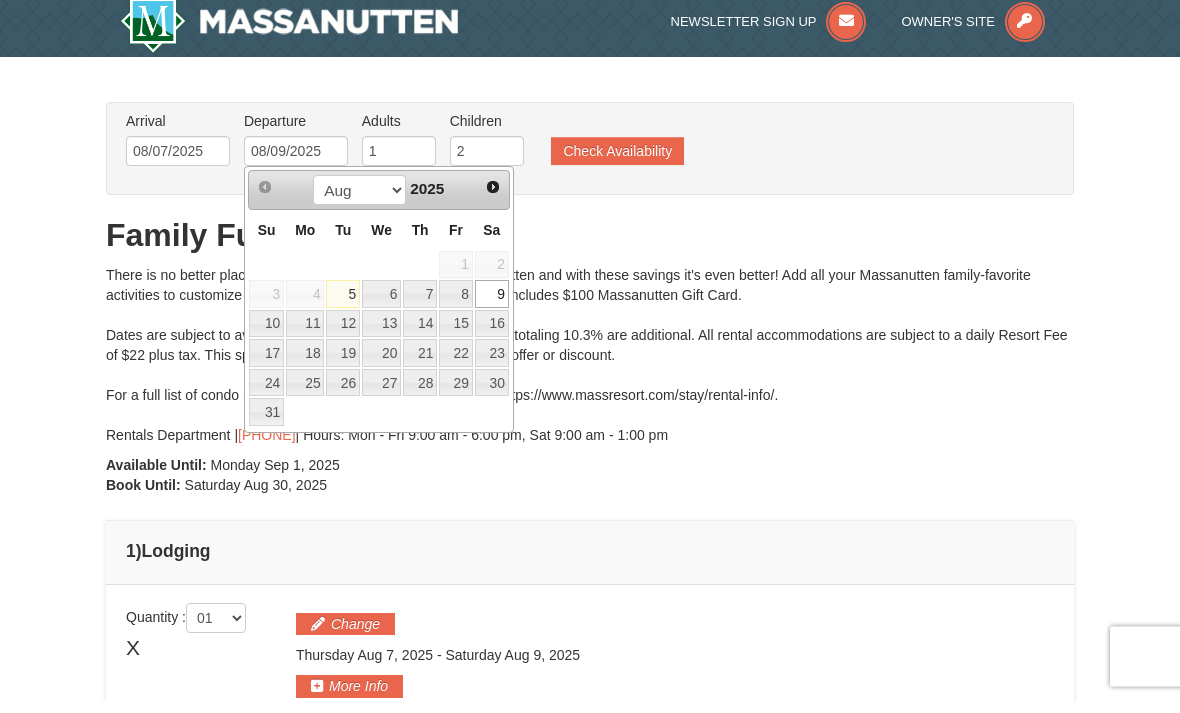 click on "8" at bounding box center [456, 307] 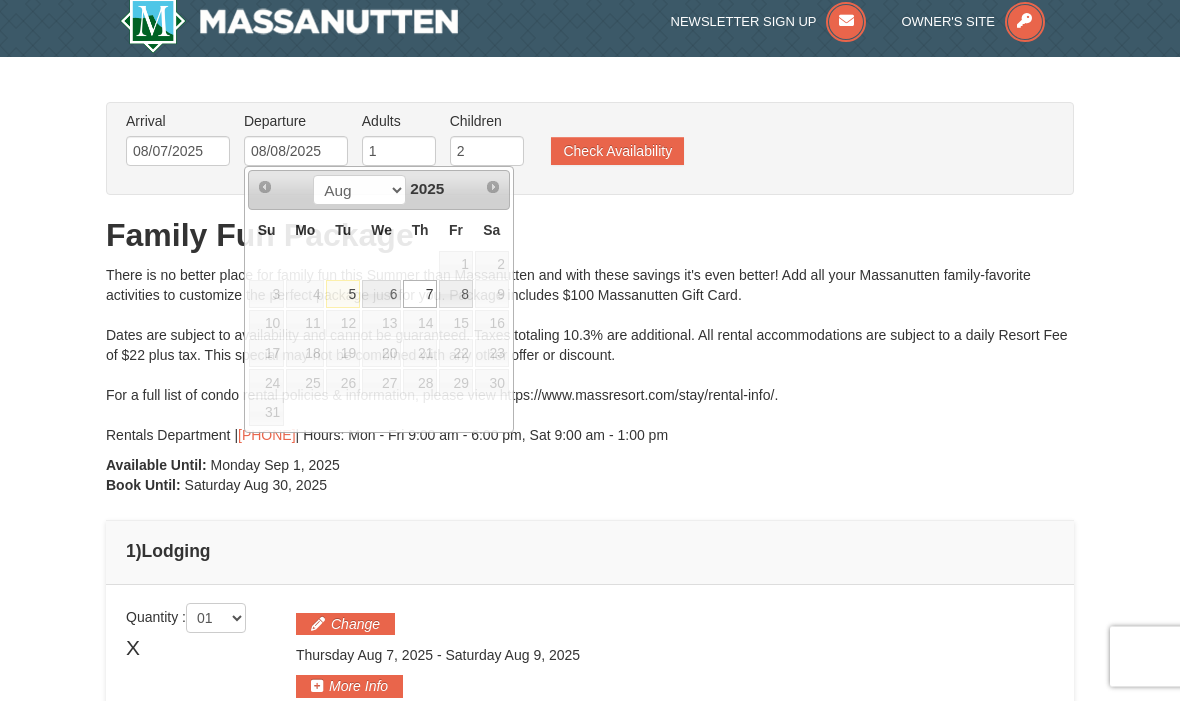 scroll, scrollTop: 13, scrollLeft: 0, axis: vertical 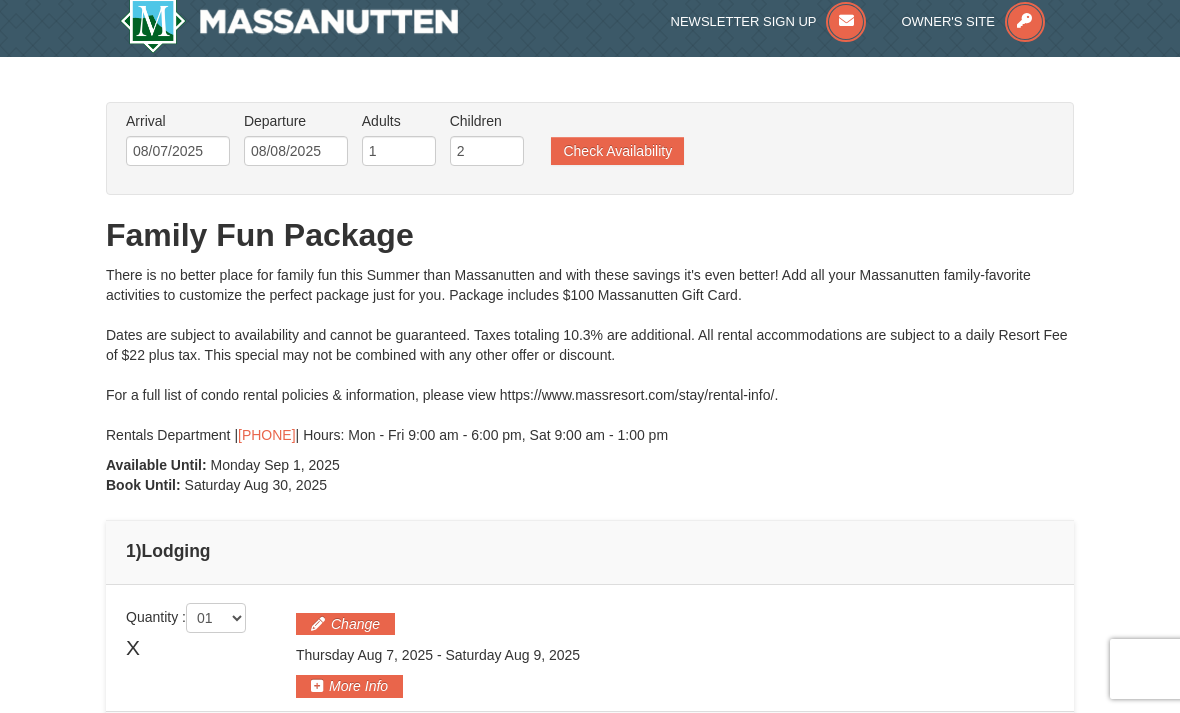 click on "Check Availability" at bounding box center (617, 151) 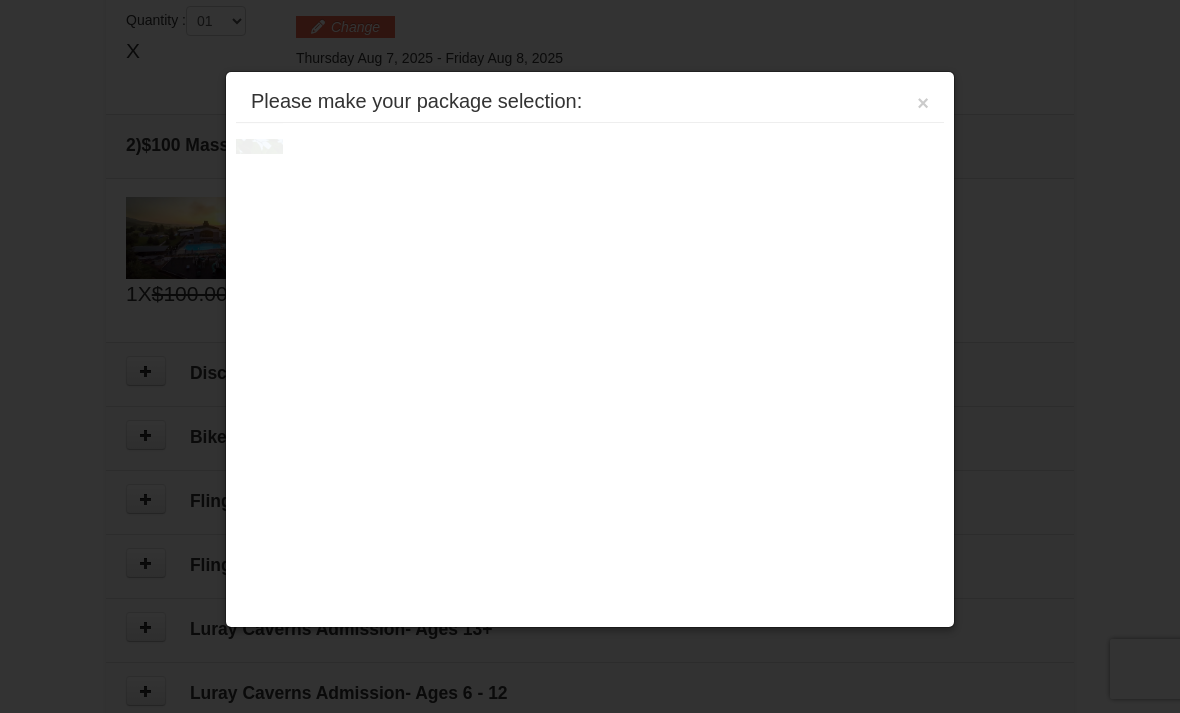 scroll, scrollTop: 0, scrollLeft: 0, axis: both 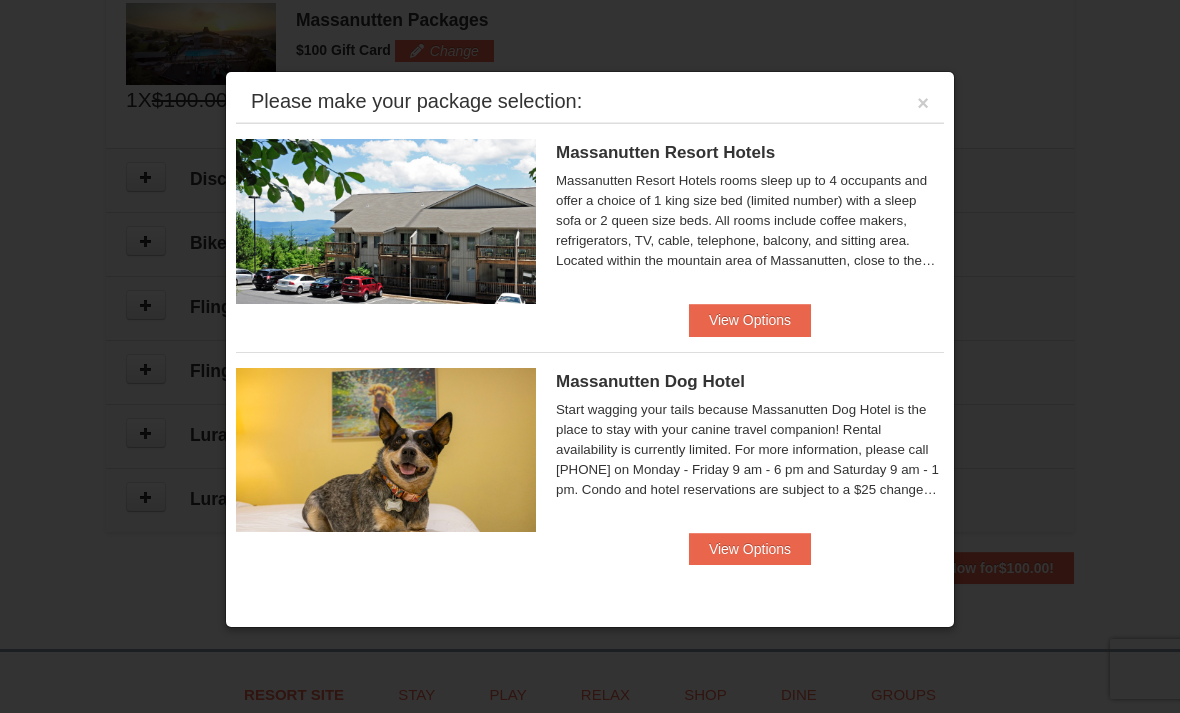click on "View Options" at bounding box center (750, 320) 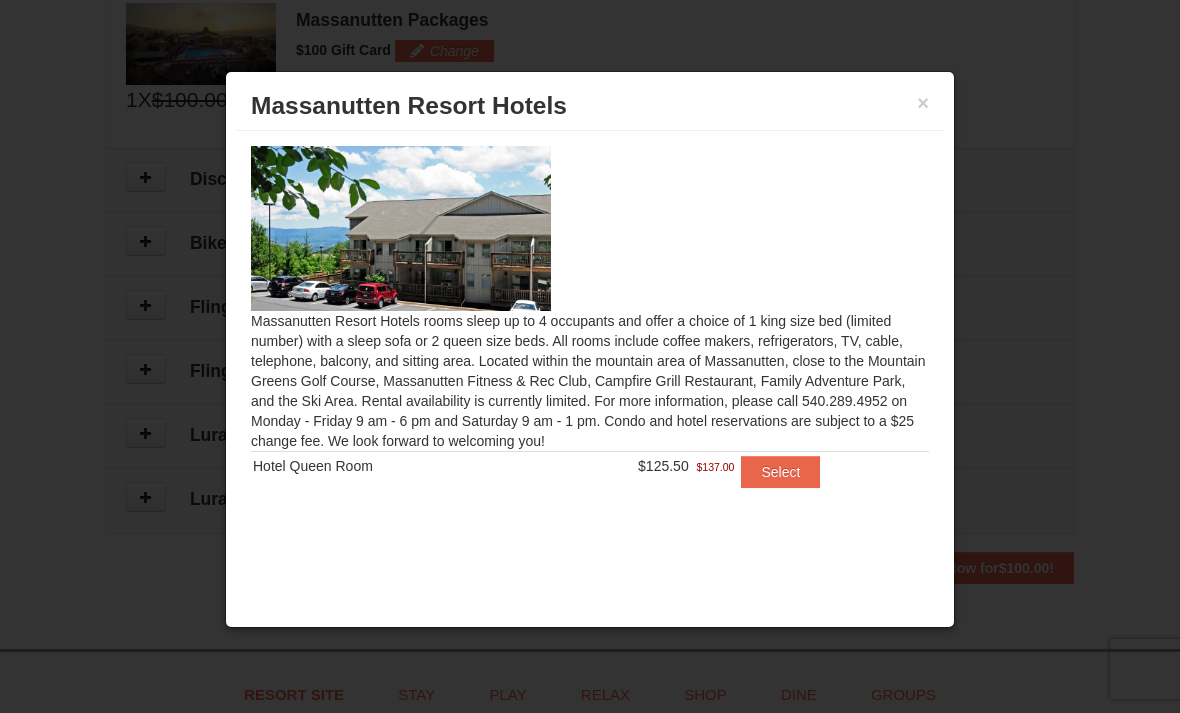 click on "Massanutten Resort Hotels rooms sleep up to 4 occupants and offer a choice of 1 king size bed (limited number) with a sleep sofa or 2 queen size beds. All rooms include coffee makers, refrigerators, TV, cable, telephone, balcony, and sitting area. Located within the mountain area of Massanutten, close to the Mountain Greens Golf Course, Massanutten Fitness & Rec Club, Campfire Grill Restaurant, Family Adventure Park, and the Ski Area.
Rental availability is currently limited. For more information, please call [PHONE] on Monday - Friday 9 am - 6 pm and Saturday 9 am - 1 pm. Condo and hotel reservations are subject to a $25 change fee.
We look forward to welcoming you!
Hotel Queen Room" at bounding box center (590, 329) 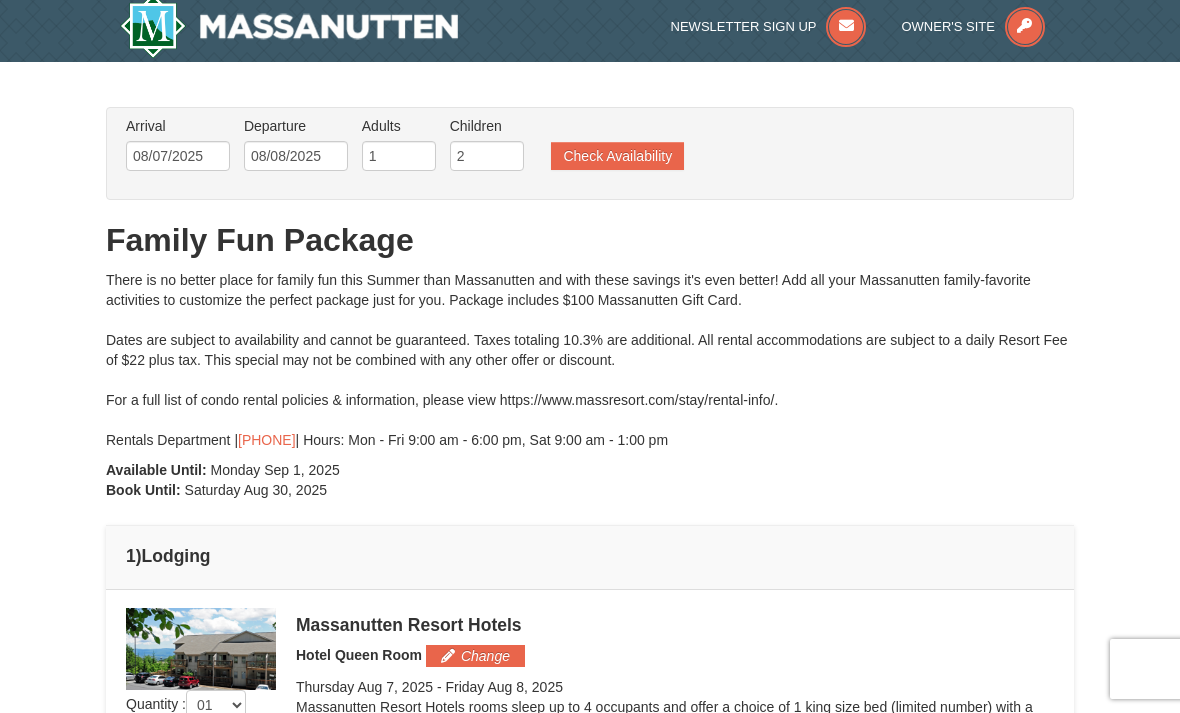 scroll, scrollTop: 0, scrollLeft: 0, axis: both 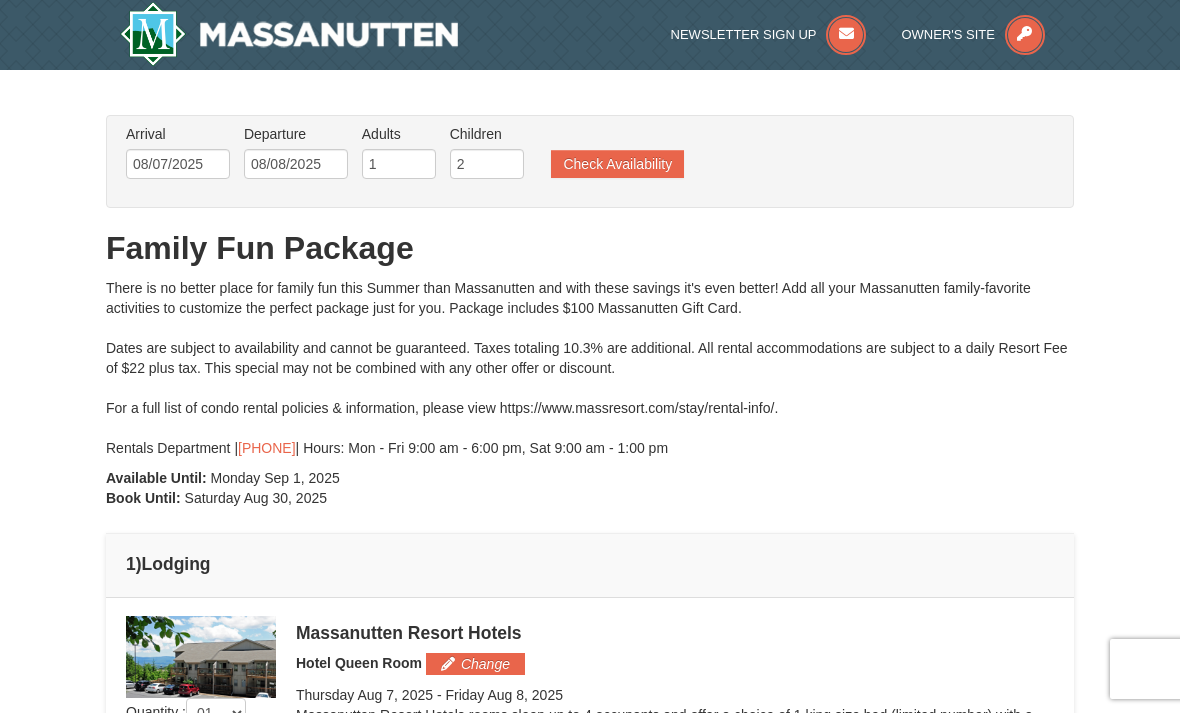 click at bounding box center (289, 34) 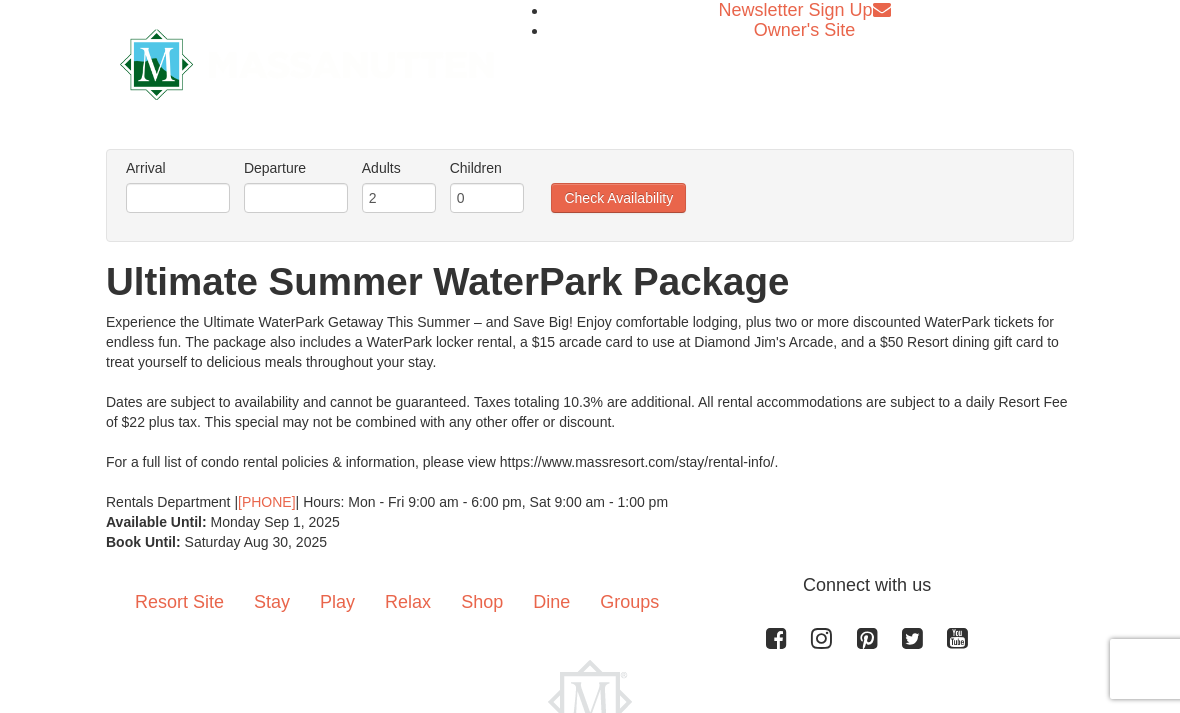 scroll, scrollTop: 0, scrollLeft: 0, axis: both 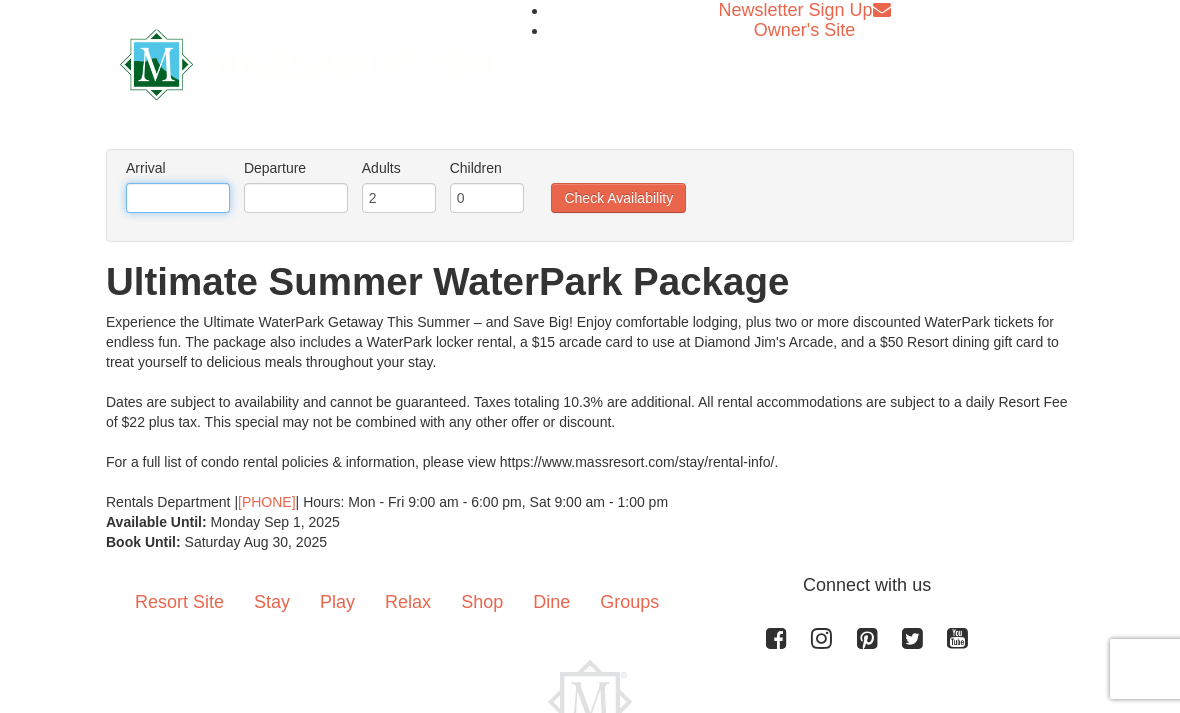 click at bounding box center [178, 198] 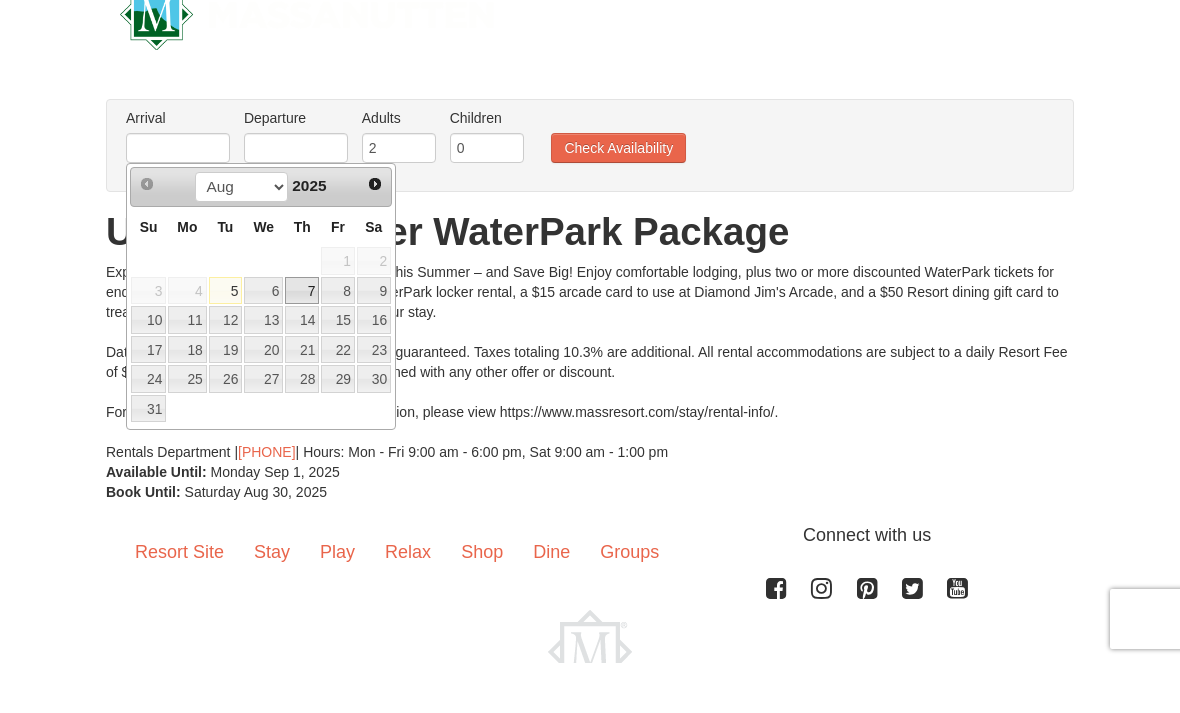 click on "7" at bounding box center [302, 341] 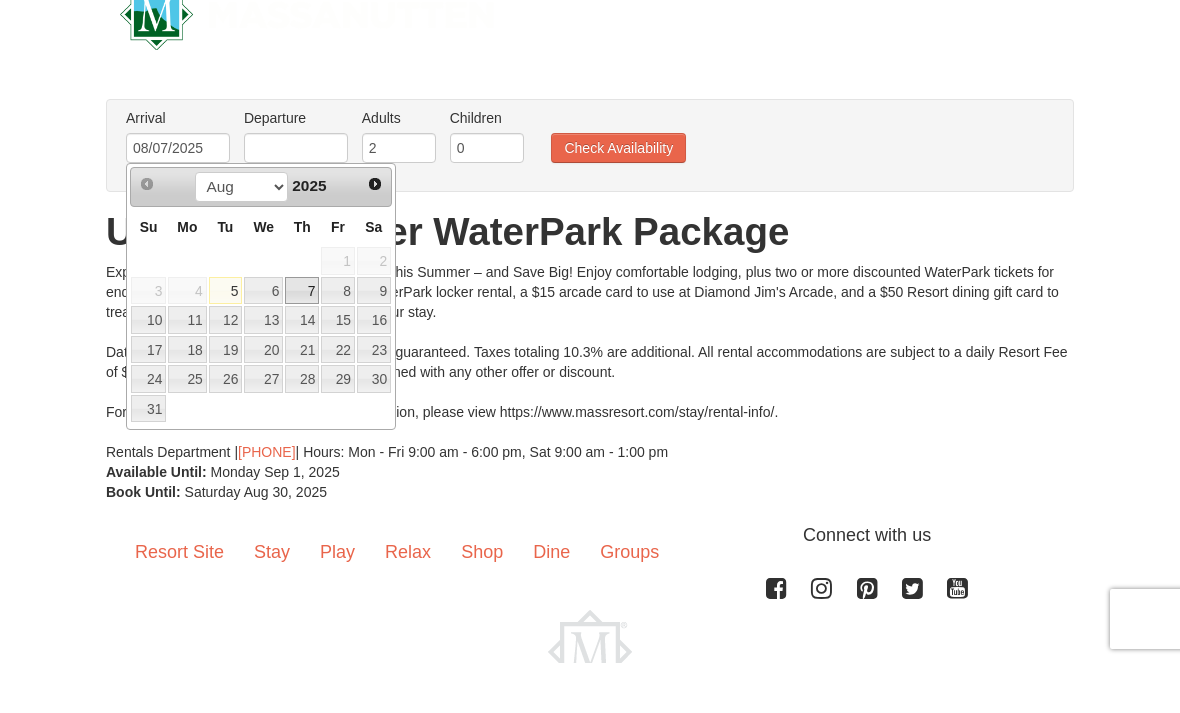scroll, scrollTop: 50, scrollLeft: 0, axis: vertical 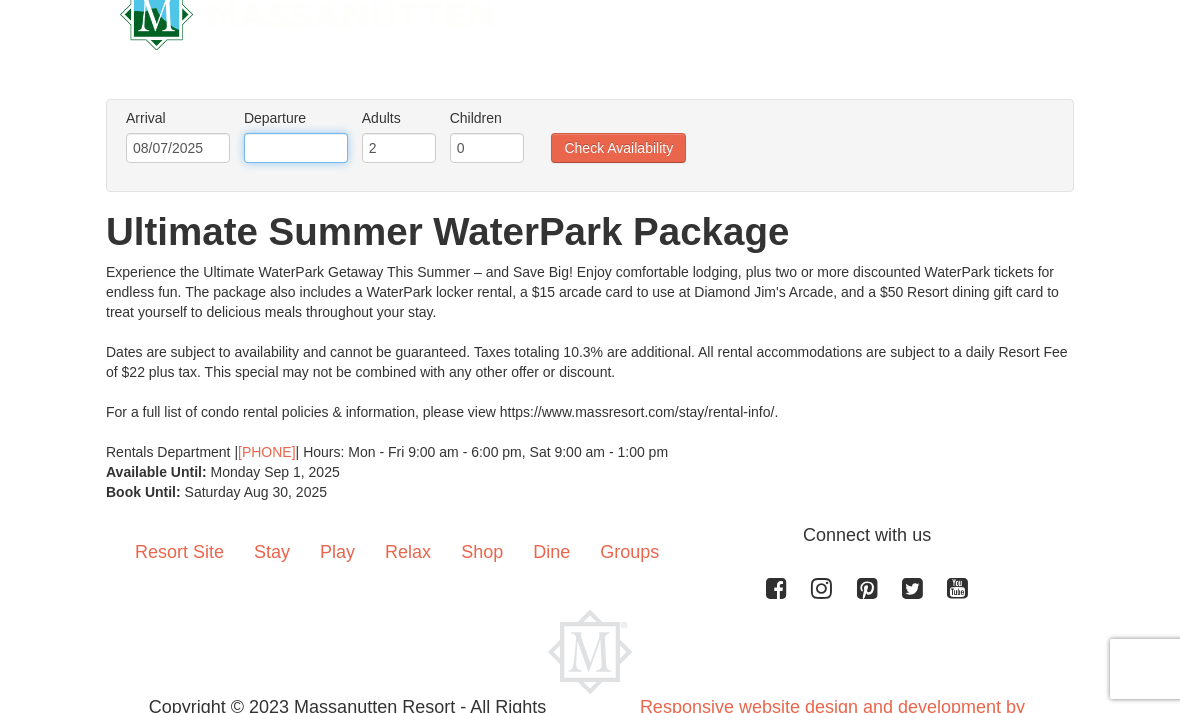 click at bounding box center [296, 148] 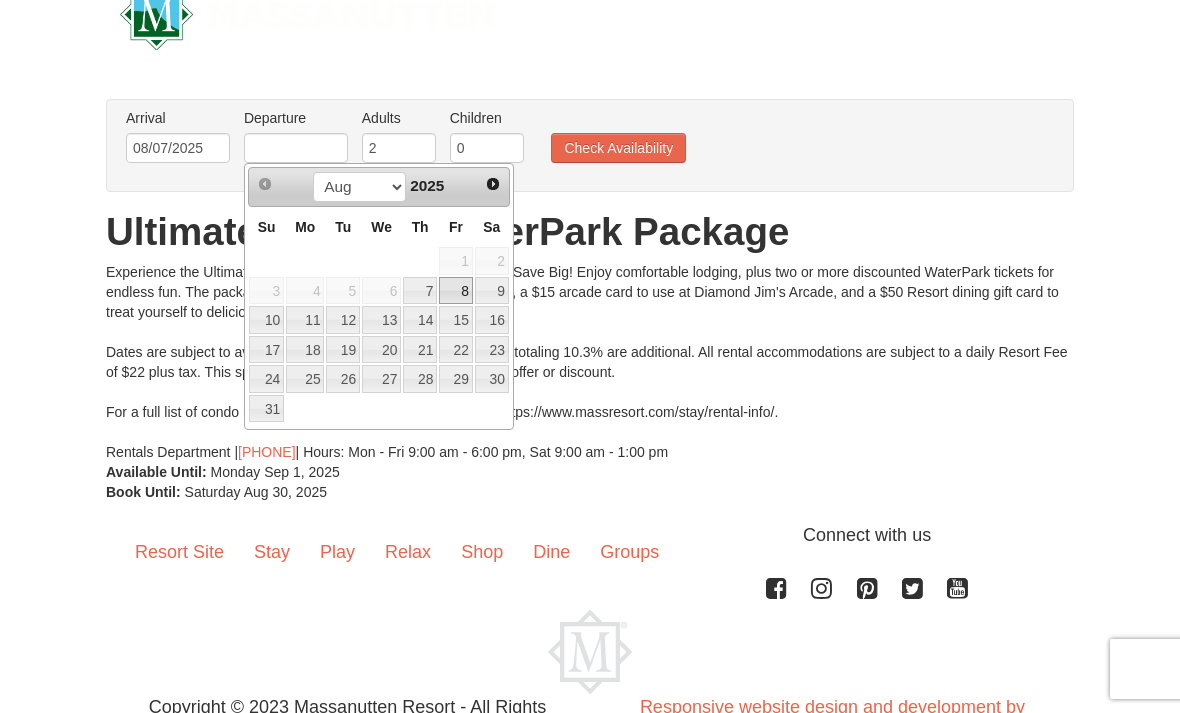 click on "8" at bounding box center (456, 291) 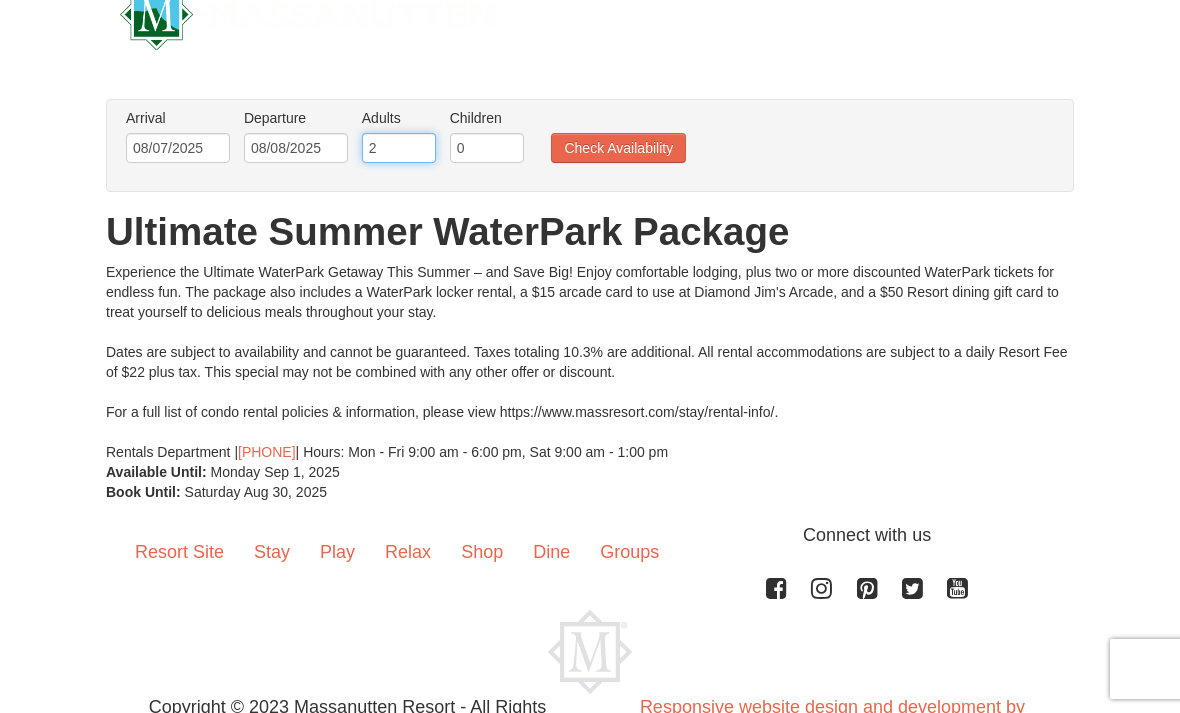 click on "2" at bounding box center (399, 148) 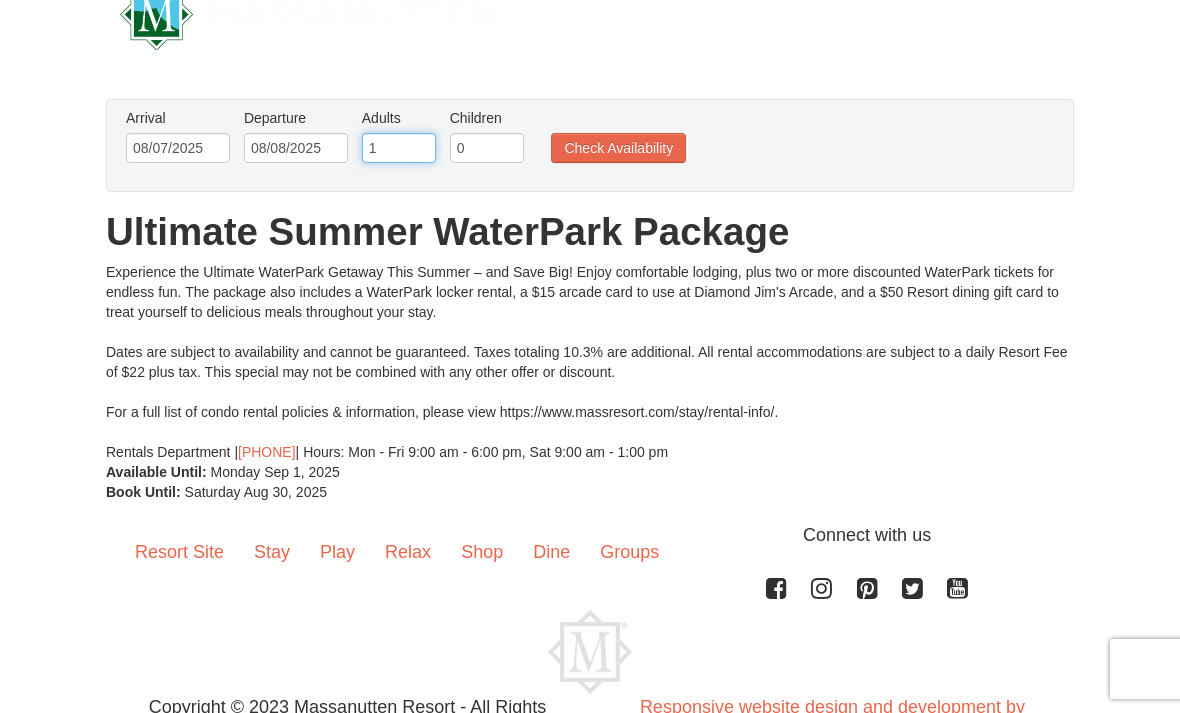 type on "1" 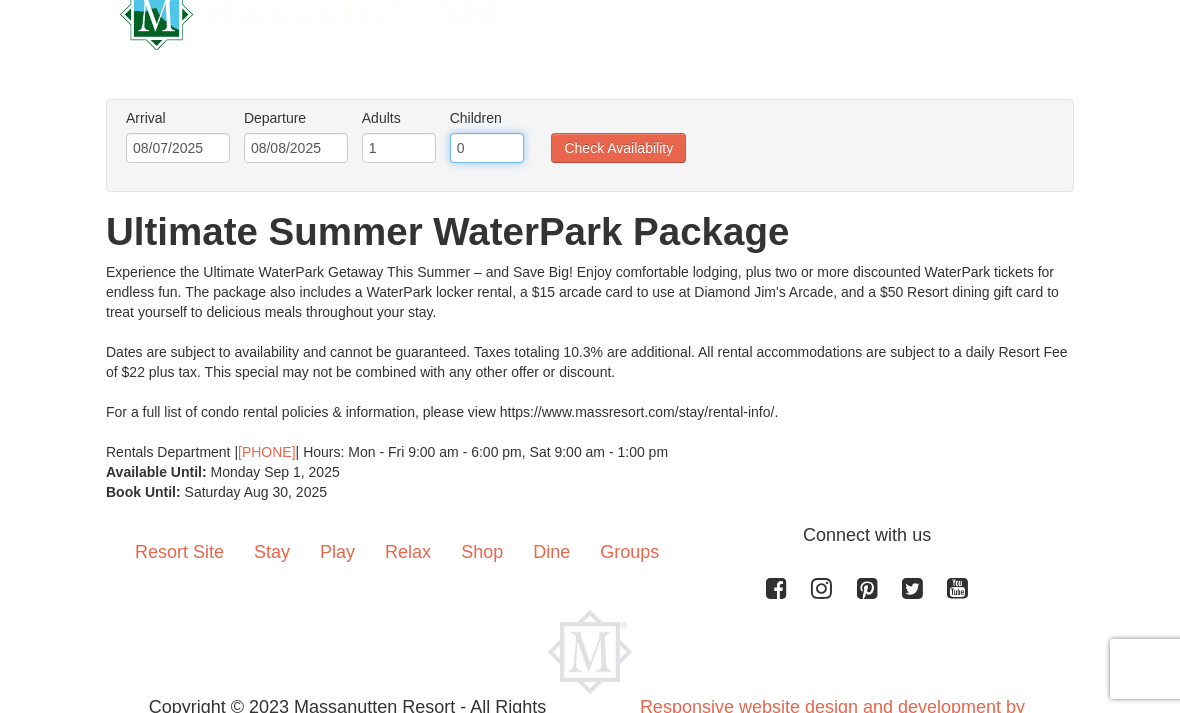 click on "0" at bounding box center (487, 148) 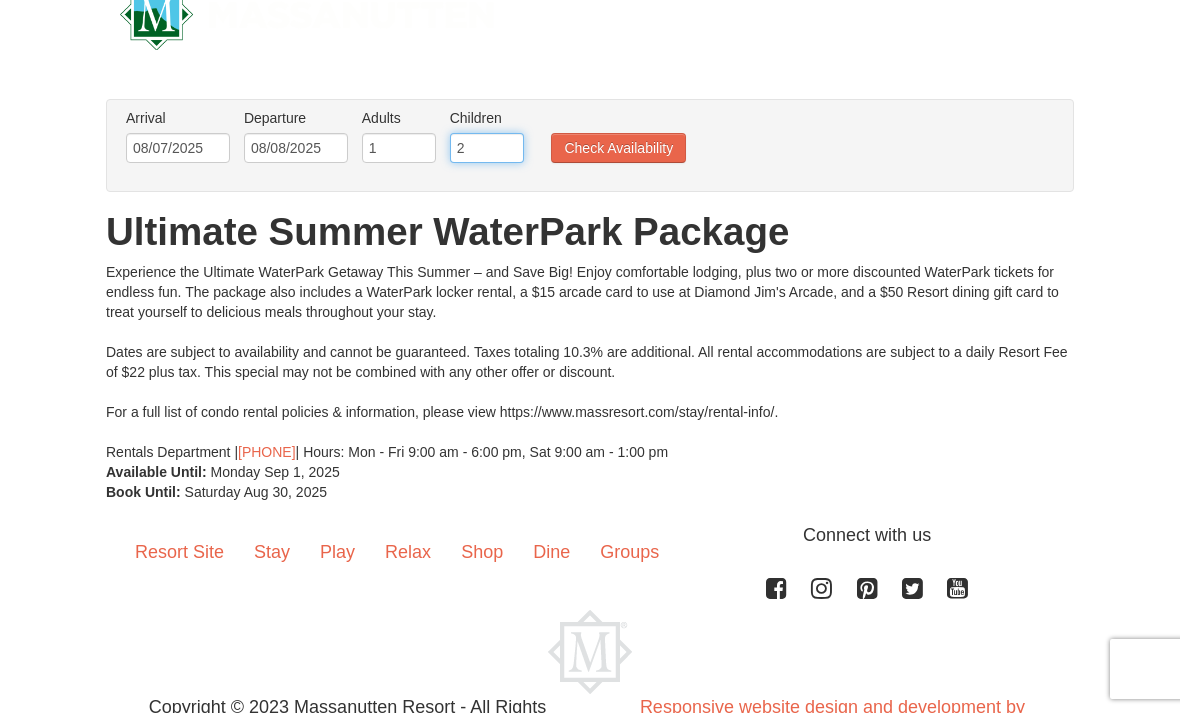 type on "2" 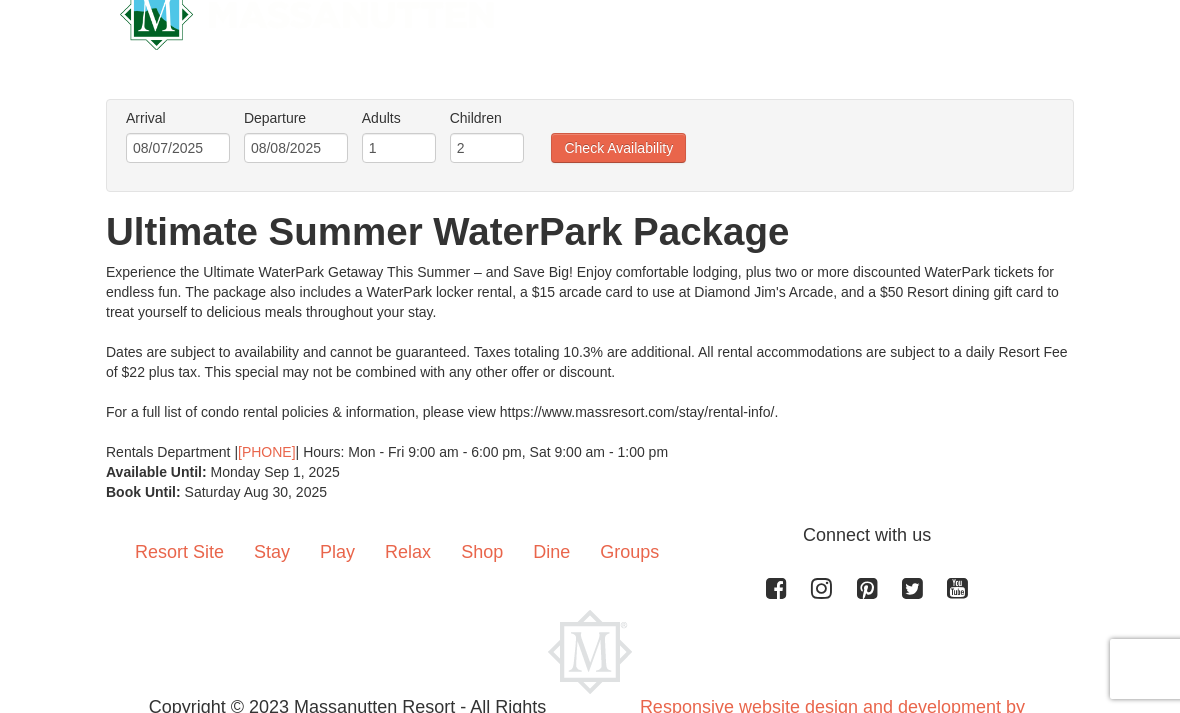 click on "Check Availability" at bounding box center (618, 148) 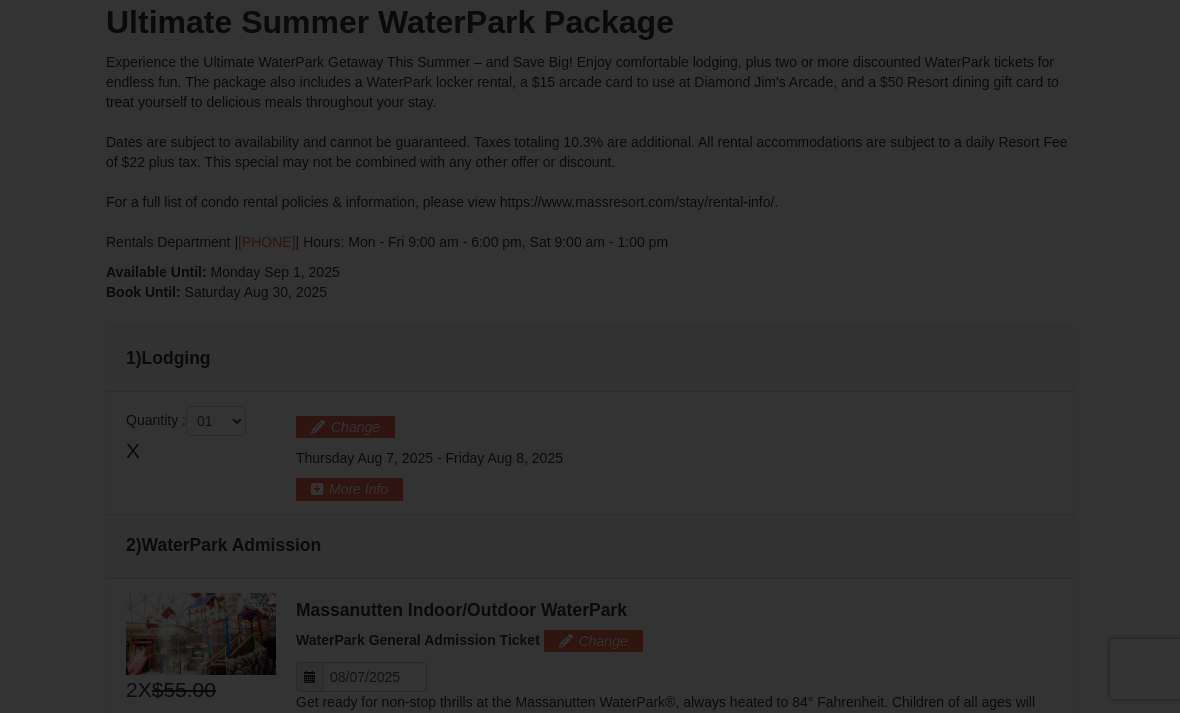 scroll, scrollTop: 0, scrollLeft: 0, axis: both 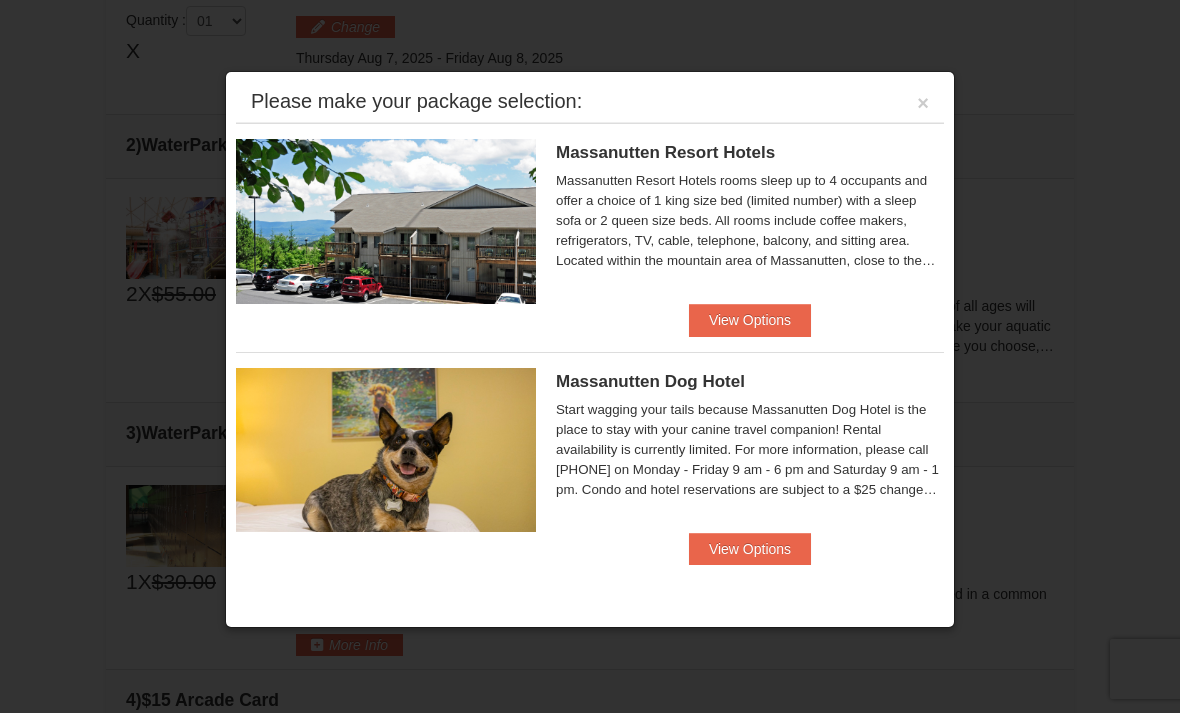 click on "View Options" at bounding box center [750, 320] 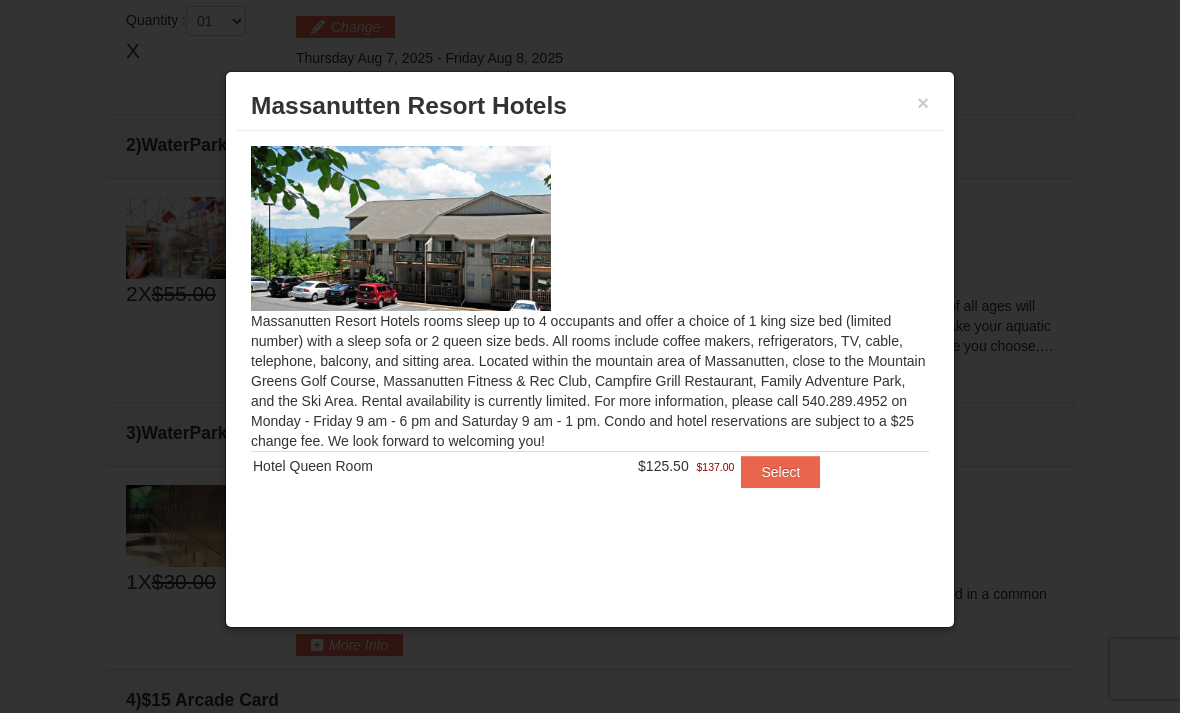 click on "Select" at bounding box center [780, 472] 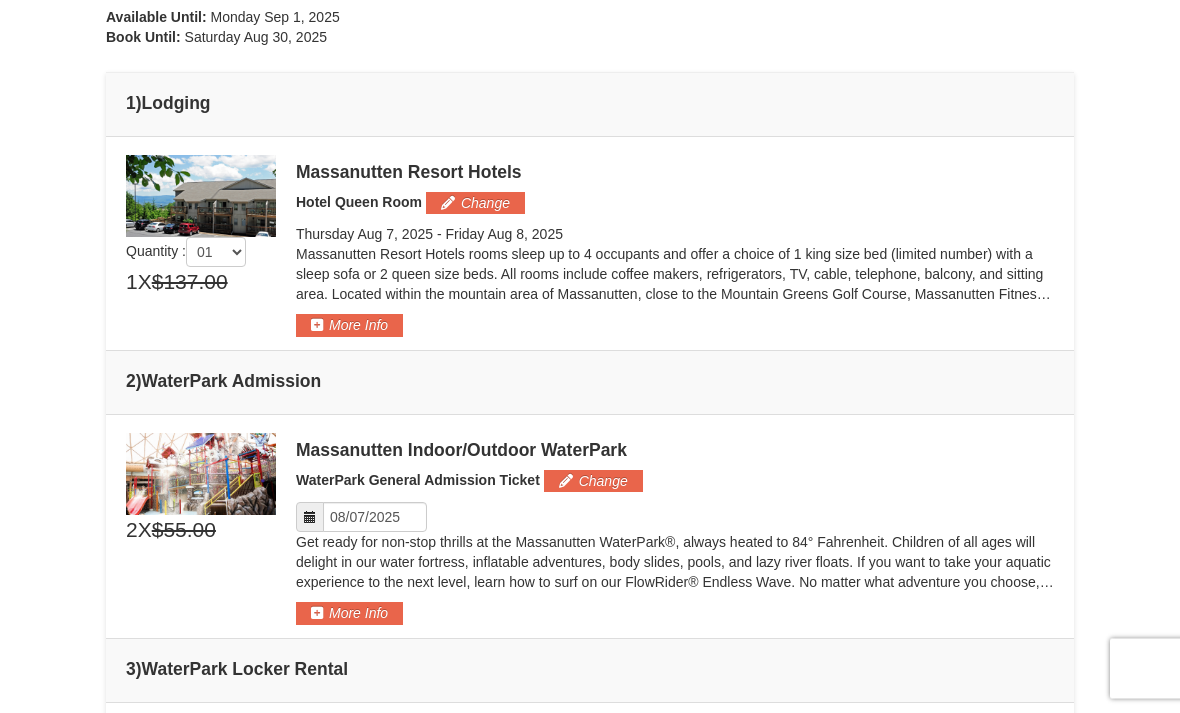 scroll, scrollTop: 492, scrollLeft: 0, axis: vertical 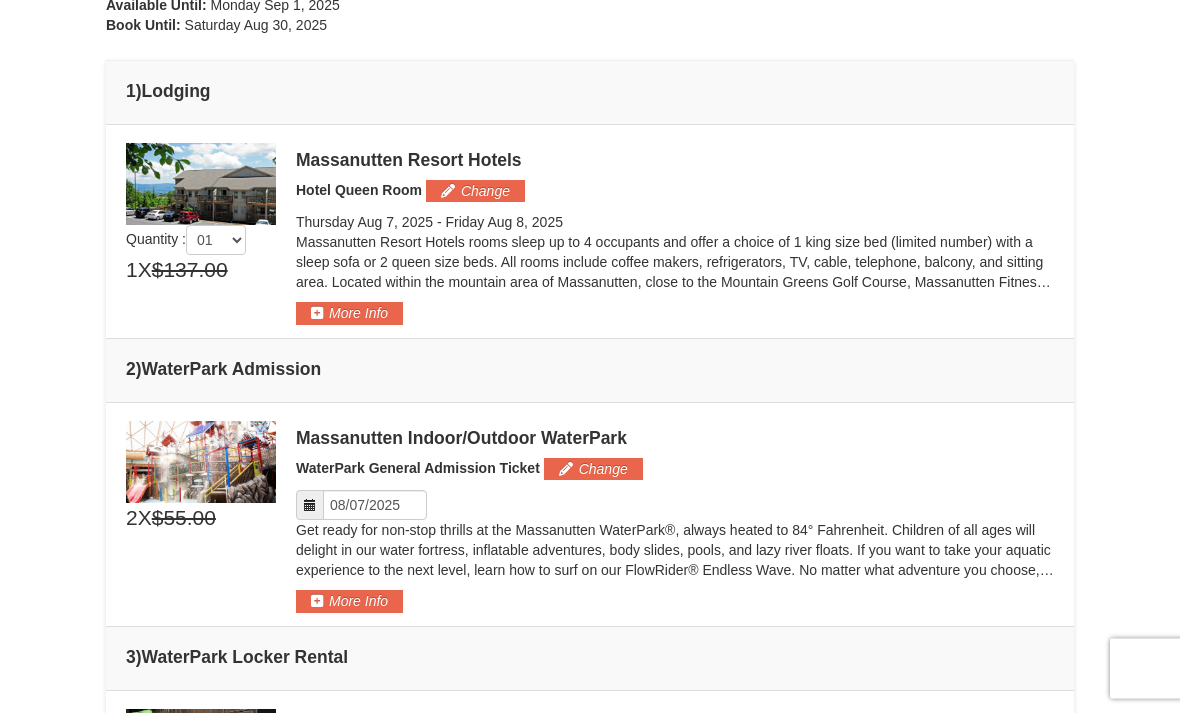 click on "Change" at bounding box center (593, 470) 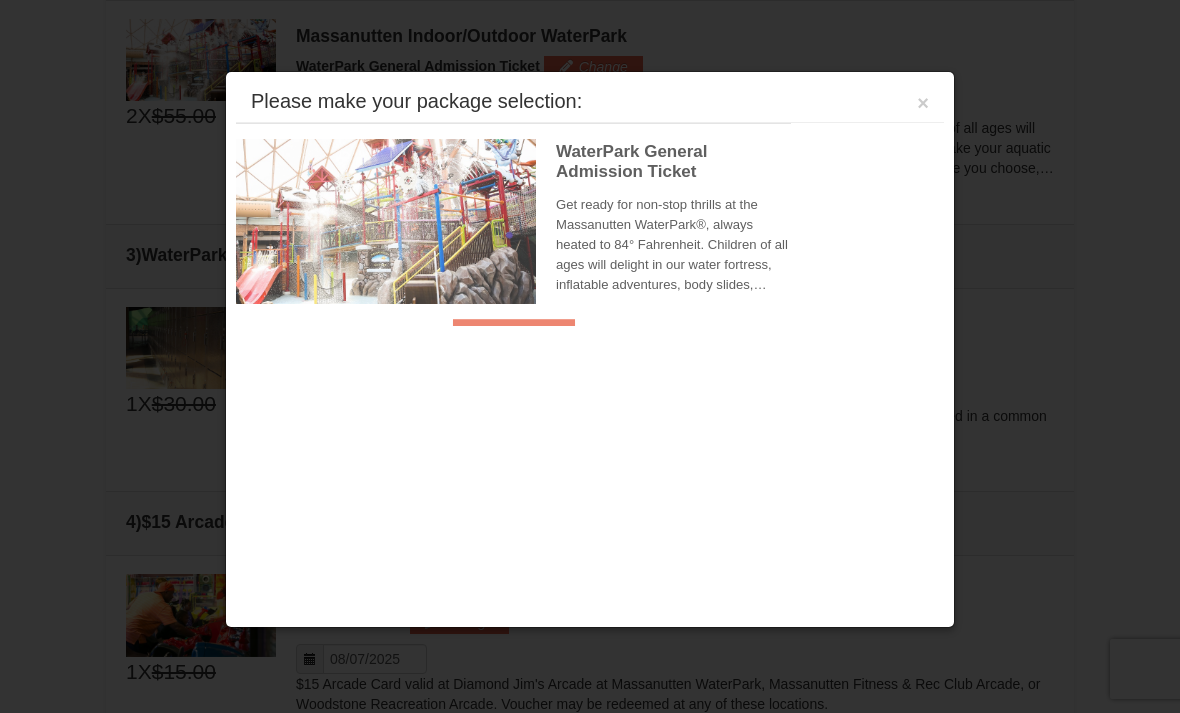 scroll, scrollTop: 913, scrollLeft: 0, axis: vertical 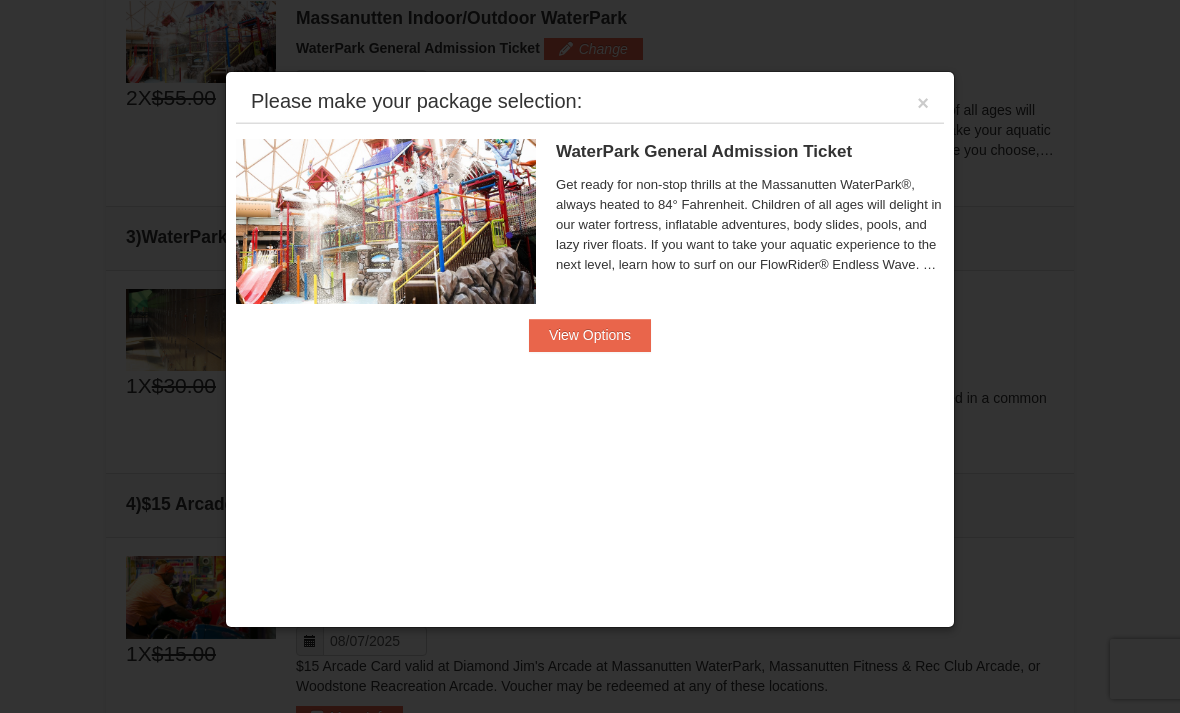 click on "×" at bounding box center [923, 103] 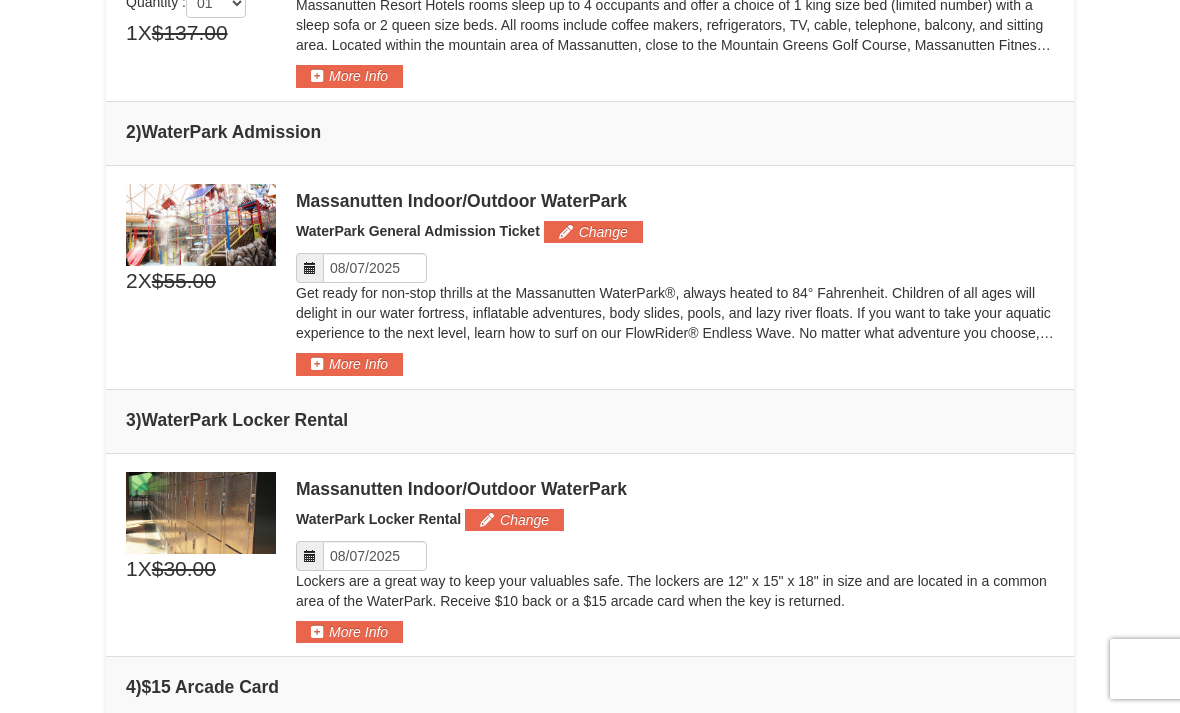 scroll, scrollTop: 727, scrollLeft: 0, axis: vertical 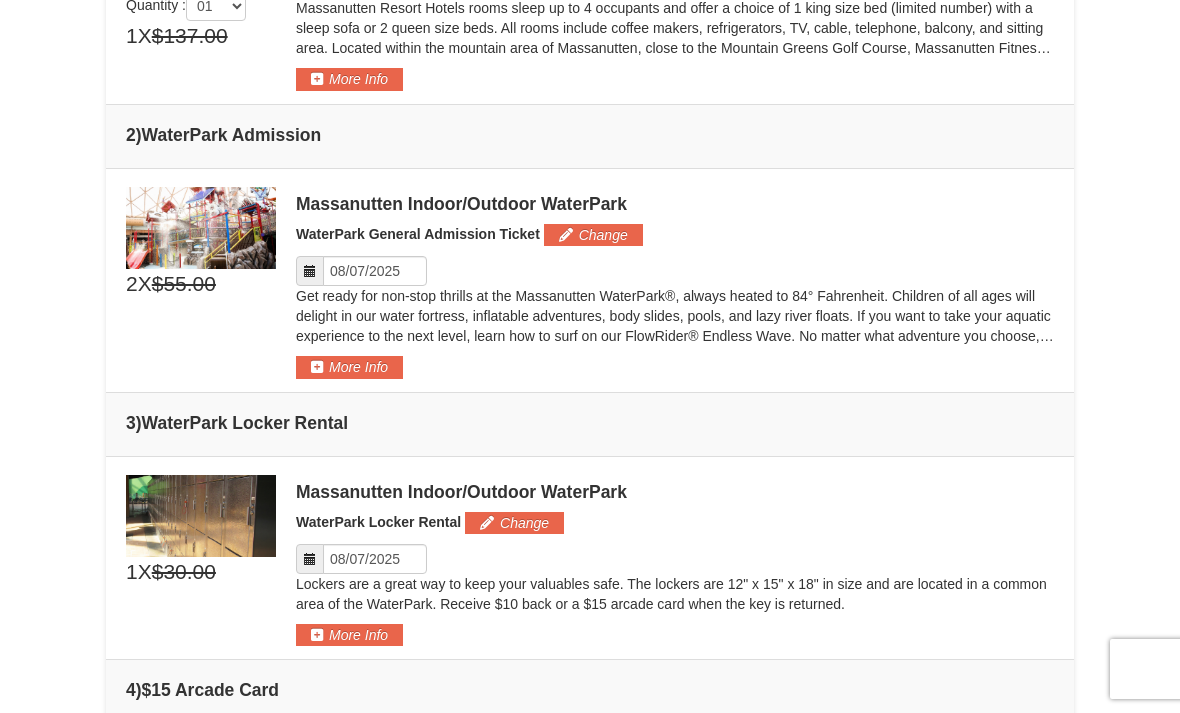 click on "Change" at bounding box center (593, 235) 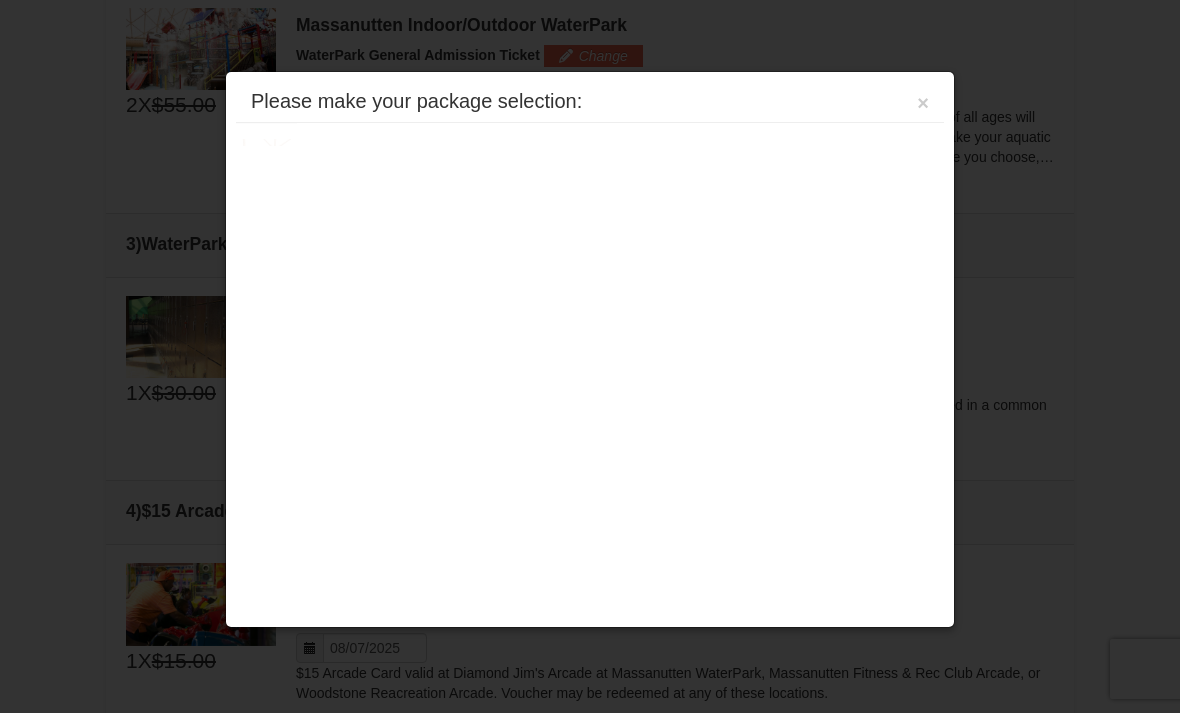 scroll, scrollTop: 913, scrollLeft: 0, axis: vertical 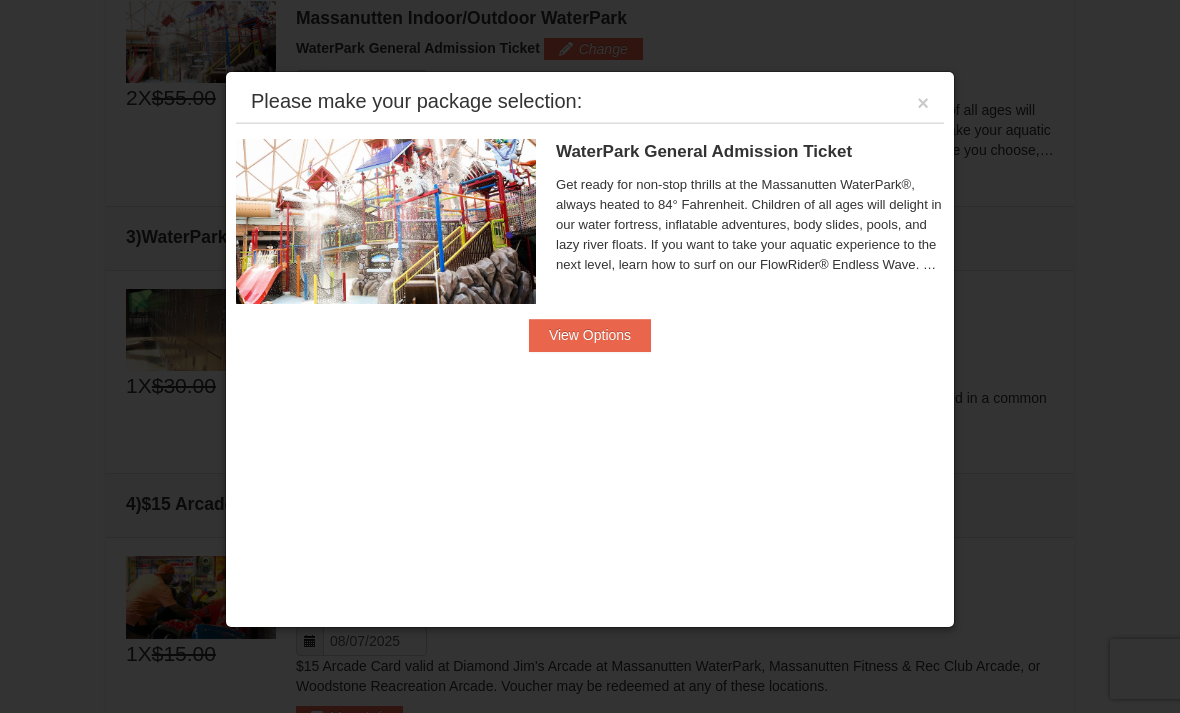 click on "View Options" at bounding box center [590, 335] 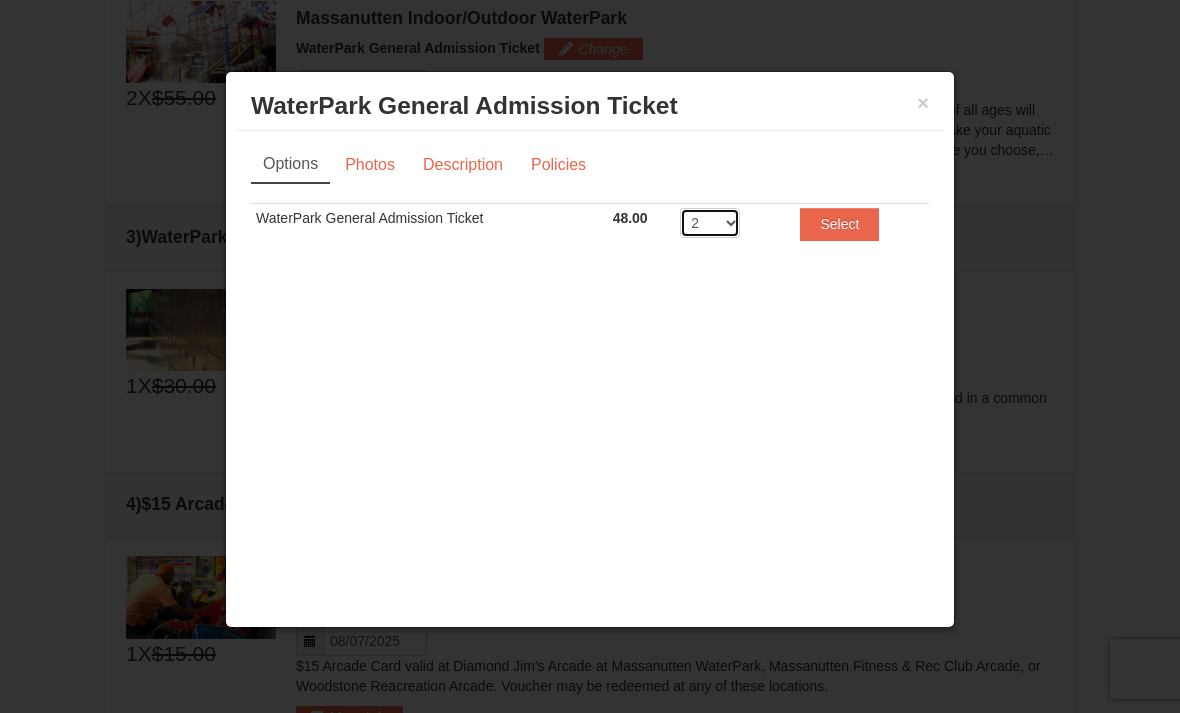 click on "2 3 4 5 6 7 8" at bounding box center (710, 223) 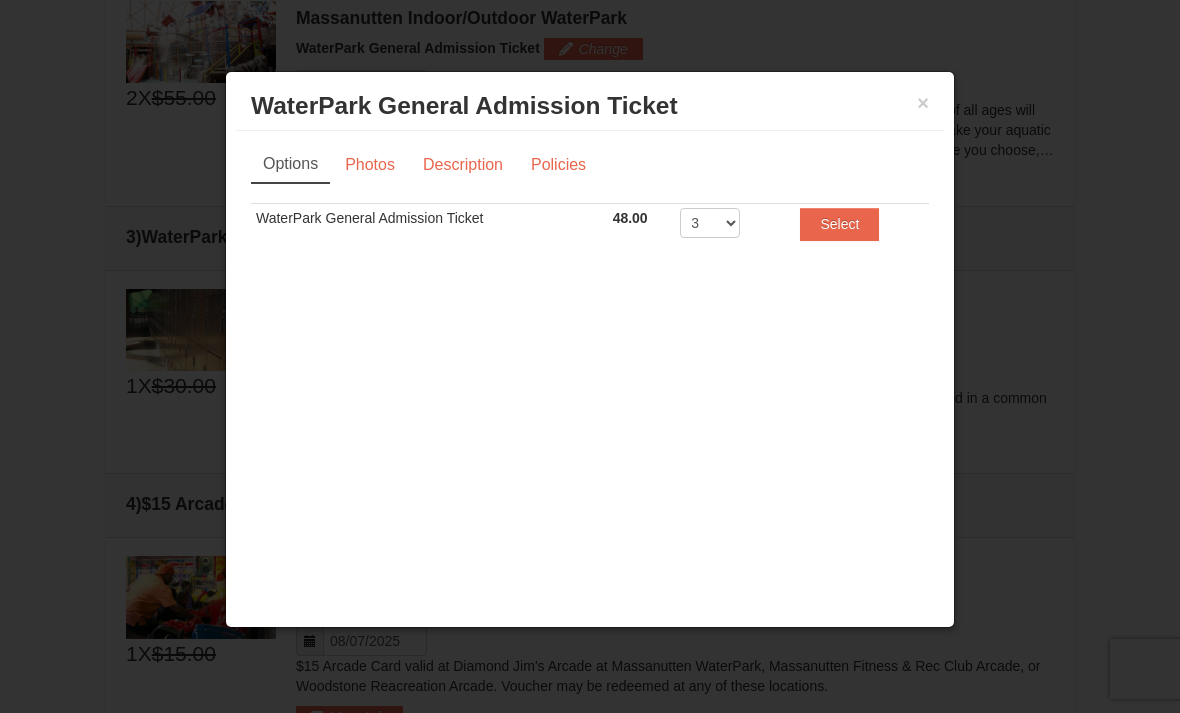 click on "Select" at bounding box center (839, 224) 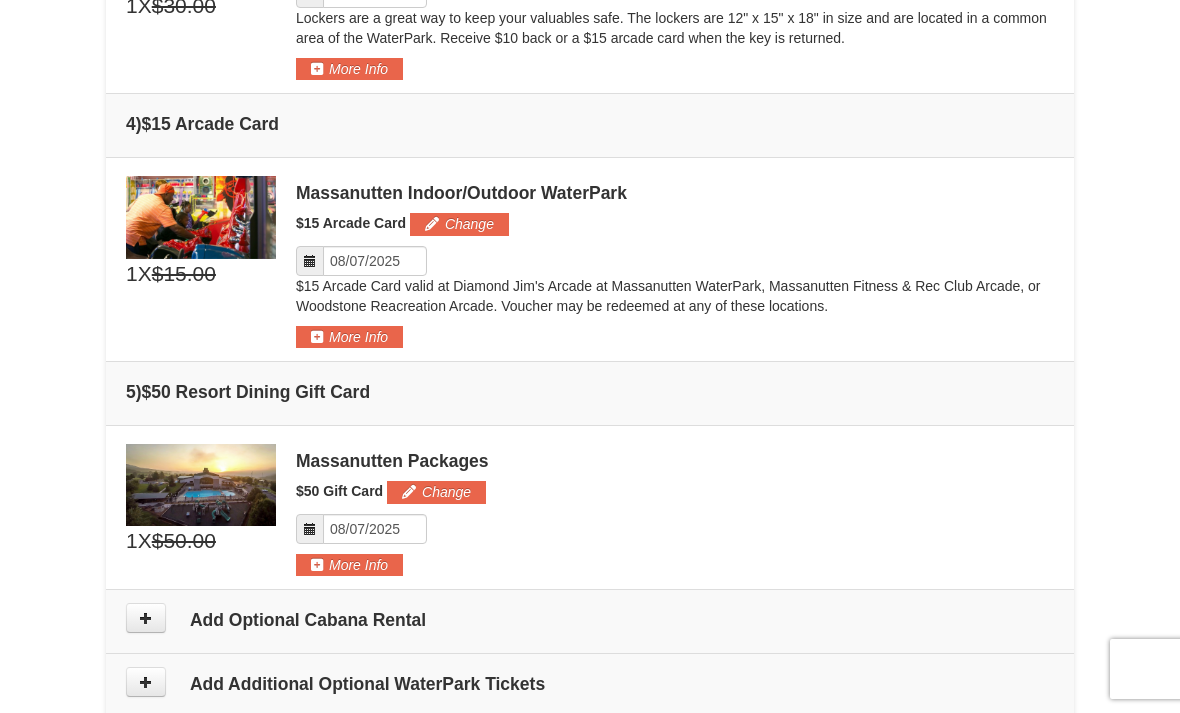 scroll, scrollTop: 1433, scrollLeft: 0, axis: vertical 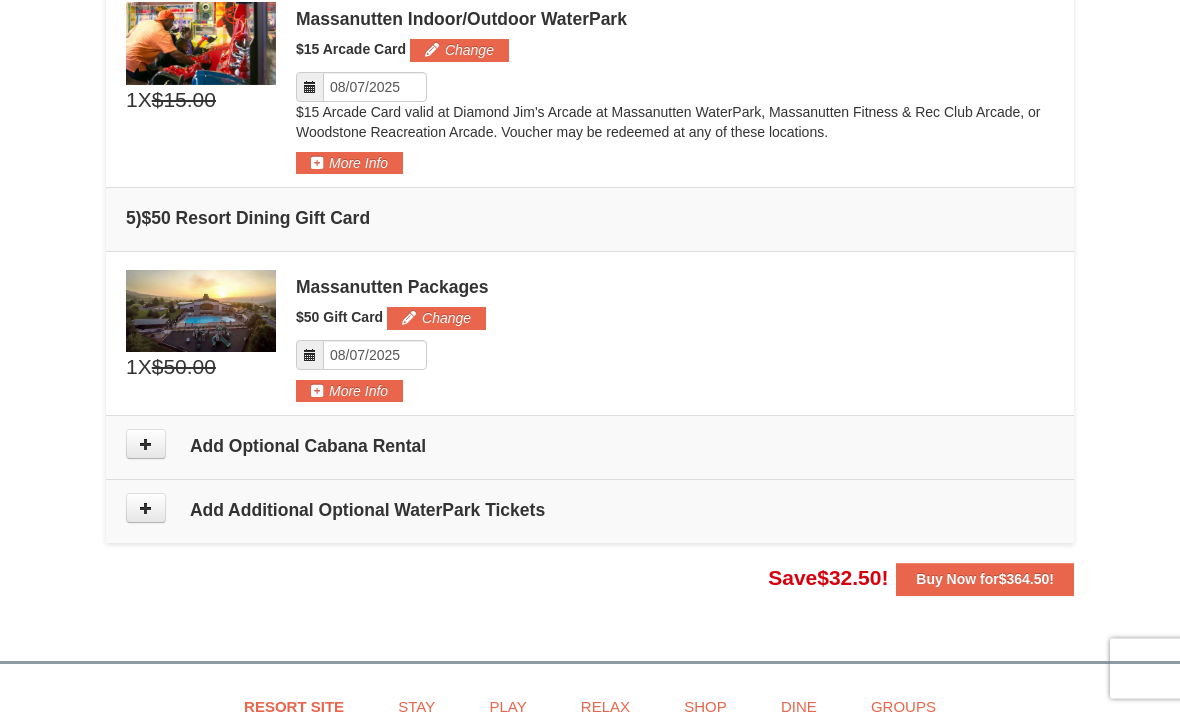 click on "Change" at bounding box center (436, 319) 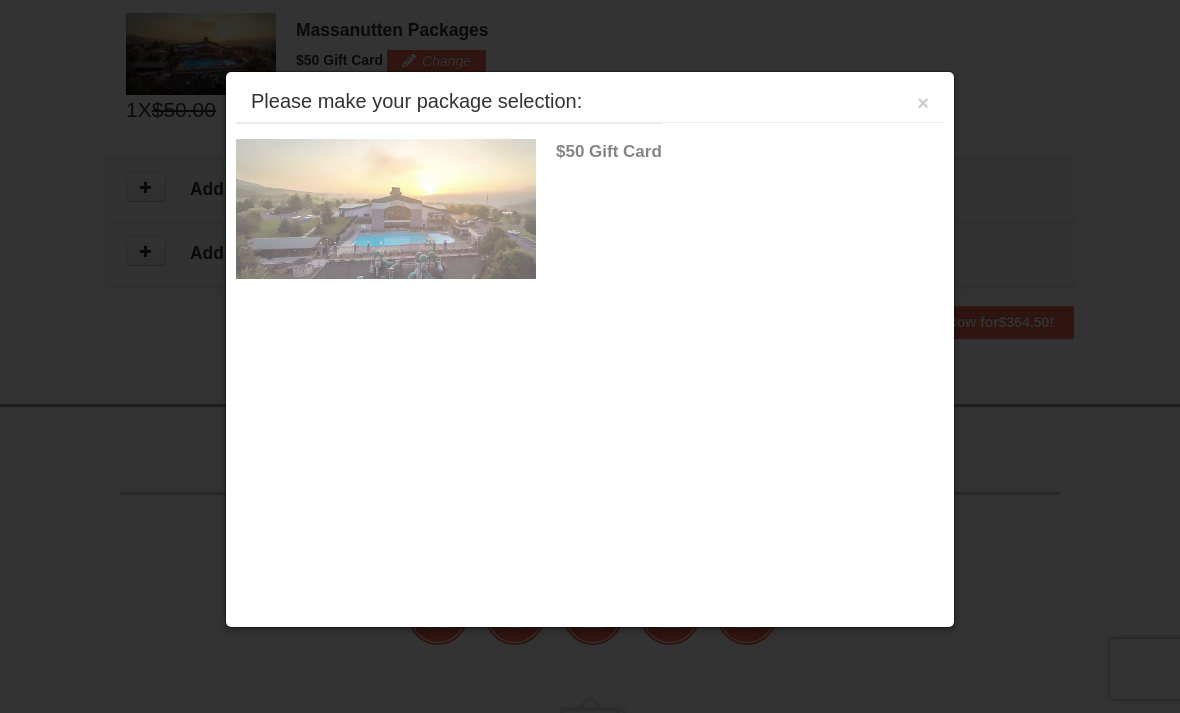 scroll, scrollTop: 1734, scrollLeft: 0, axis: vertical 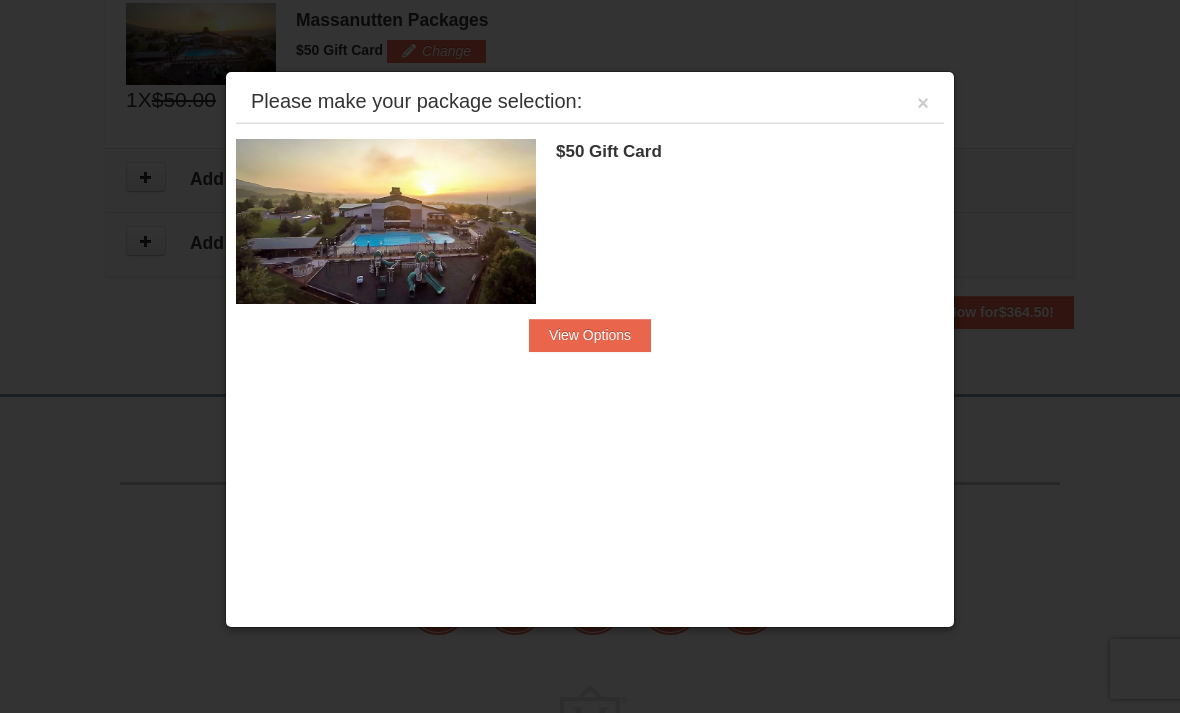 click on "View Options" at bounding box center (590, 335) 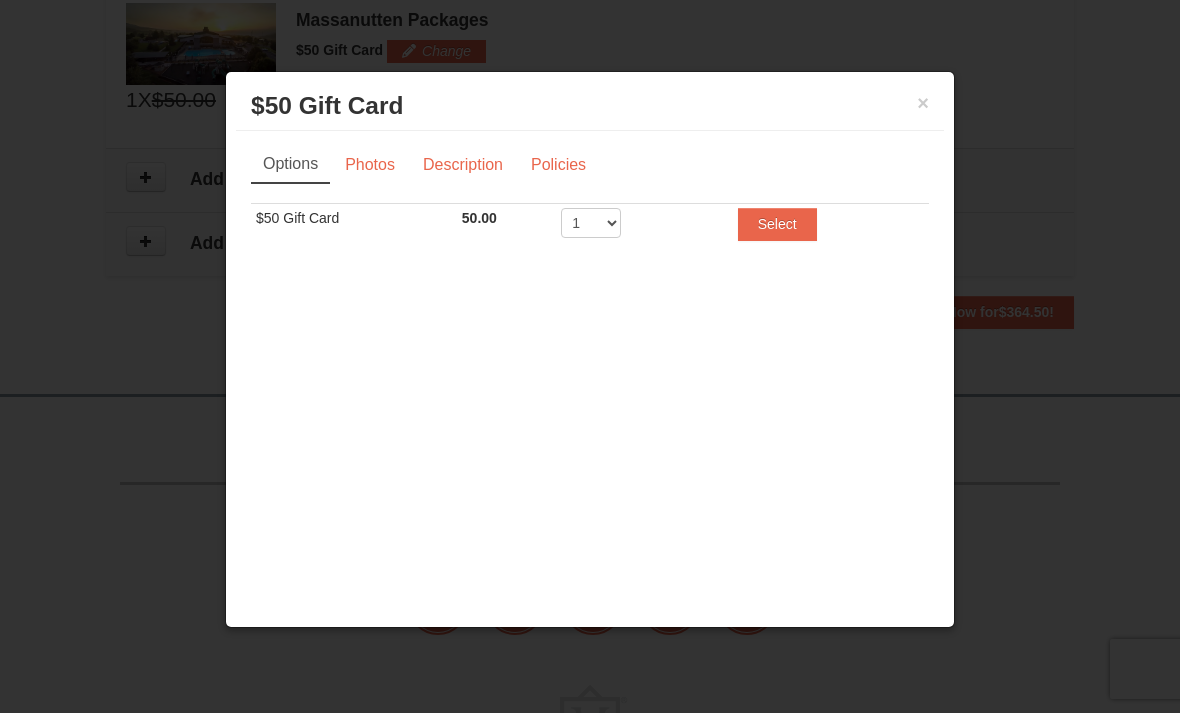 click on "×" at bounding box center (923, 103) 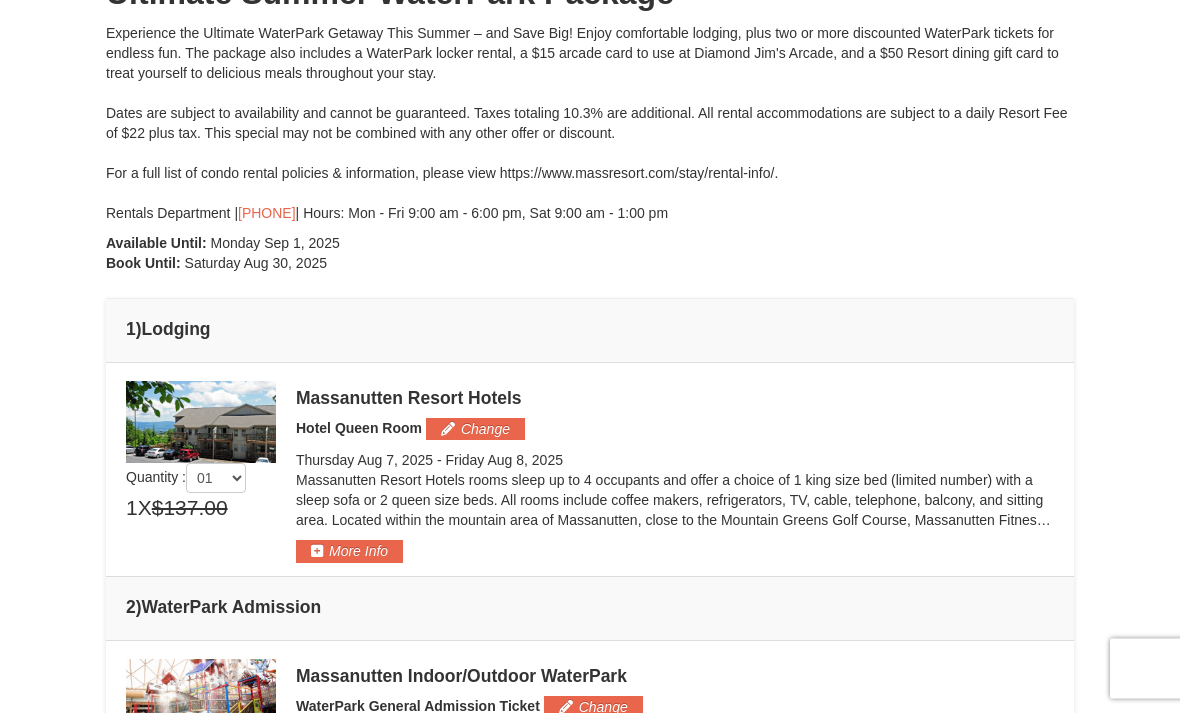 scroll, scrollTop: 0, scrollLeft: 0, axis: both 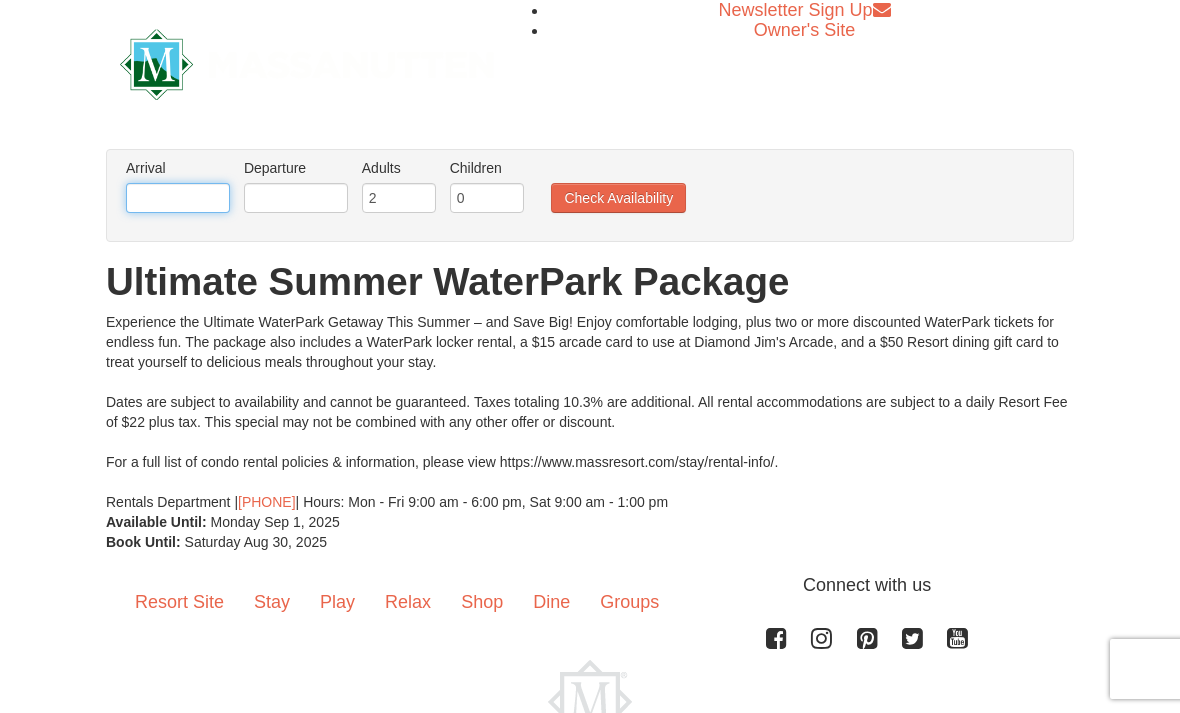 click at bounding box center [178, 198] 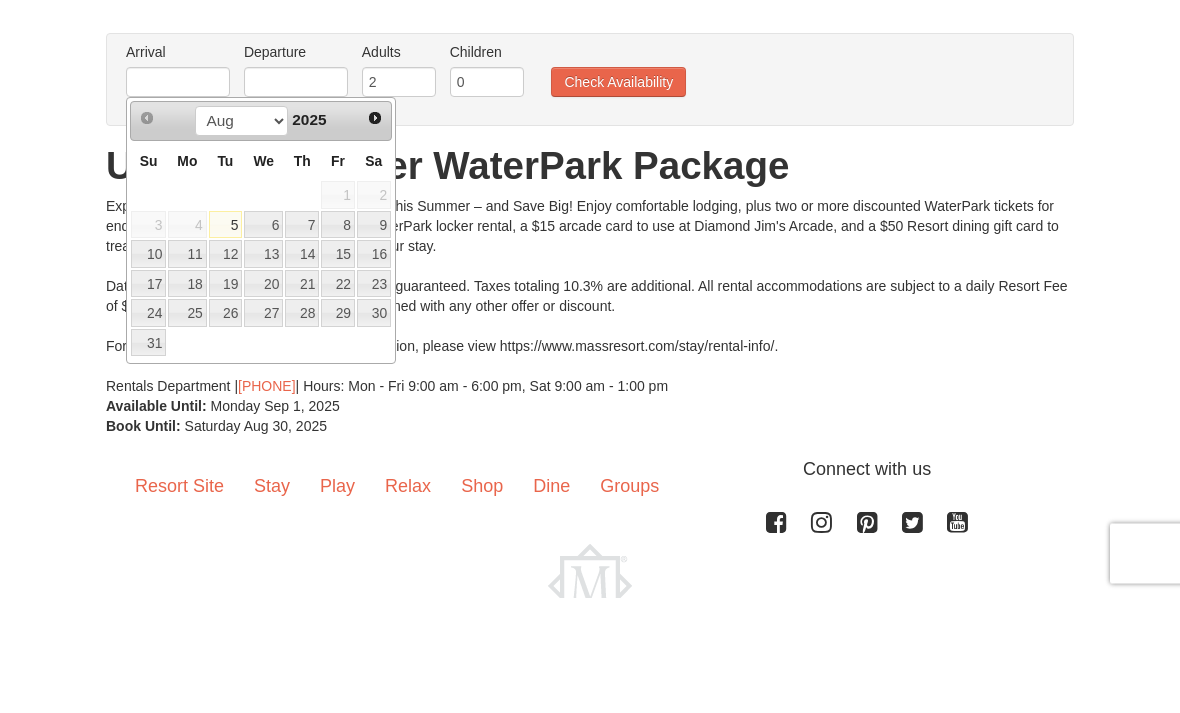 click on "14" at bounding box center [302, 370] 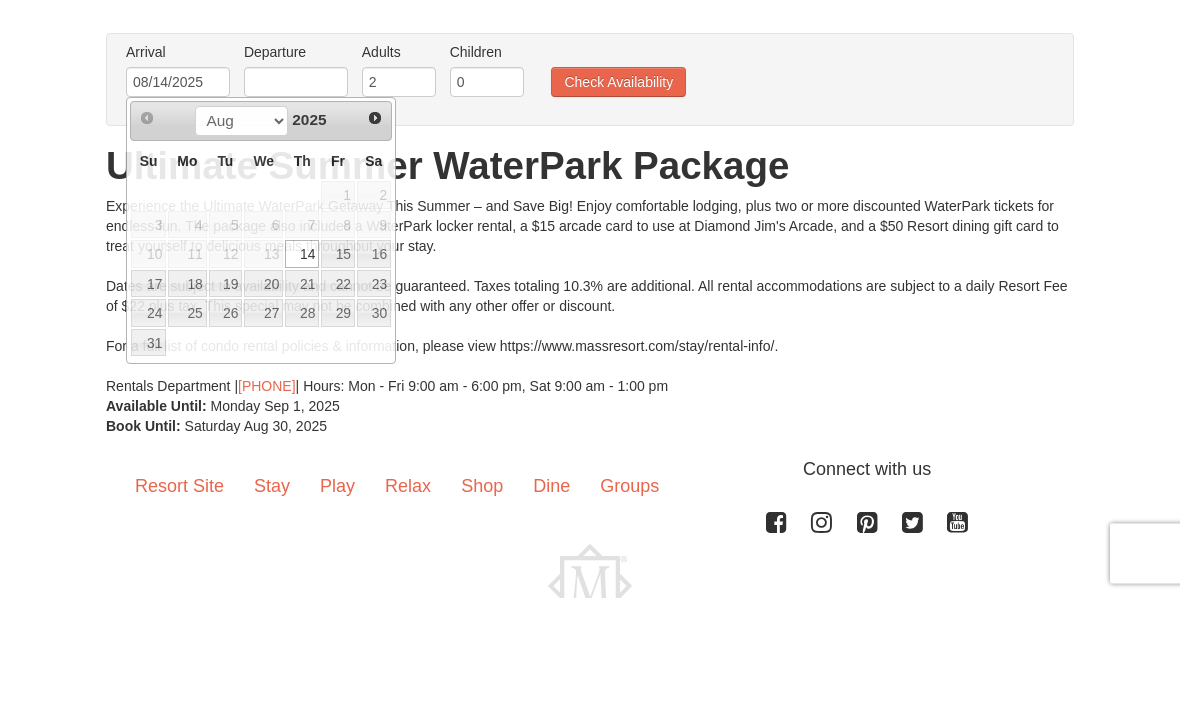 scroll, scrollTop: 59, scrollLeft: 0, axis: vertical 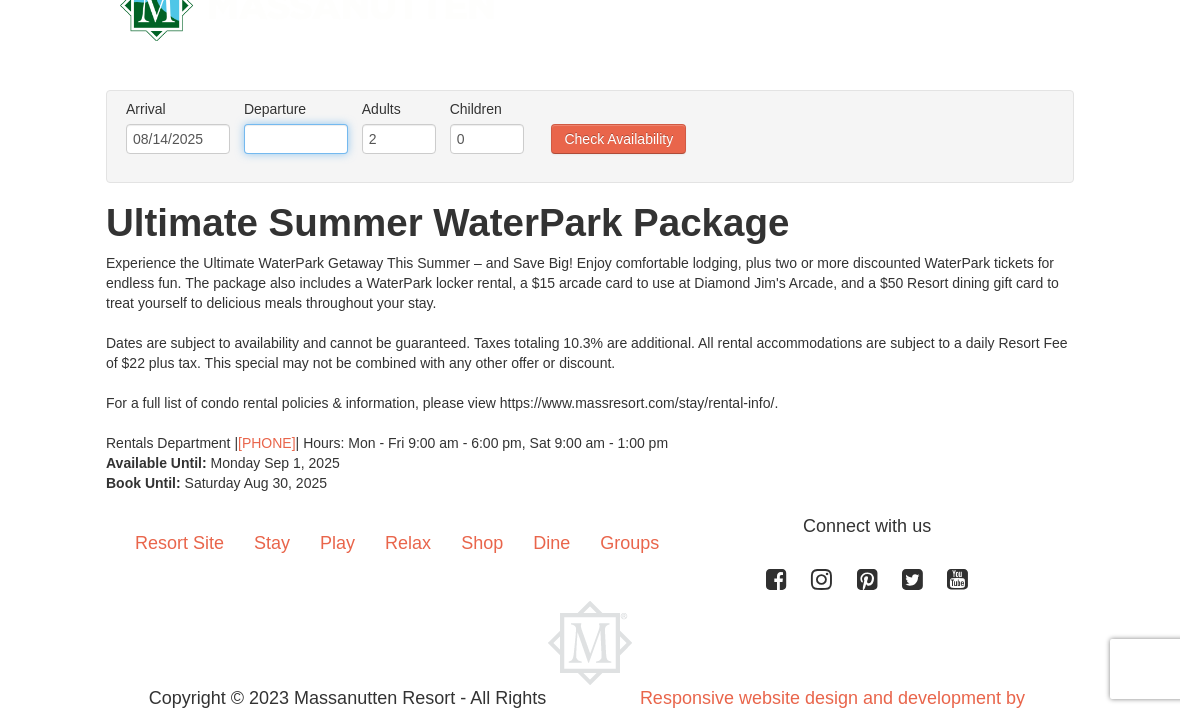 click at bounding box center (296, 139) 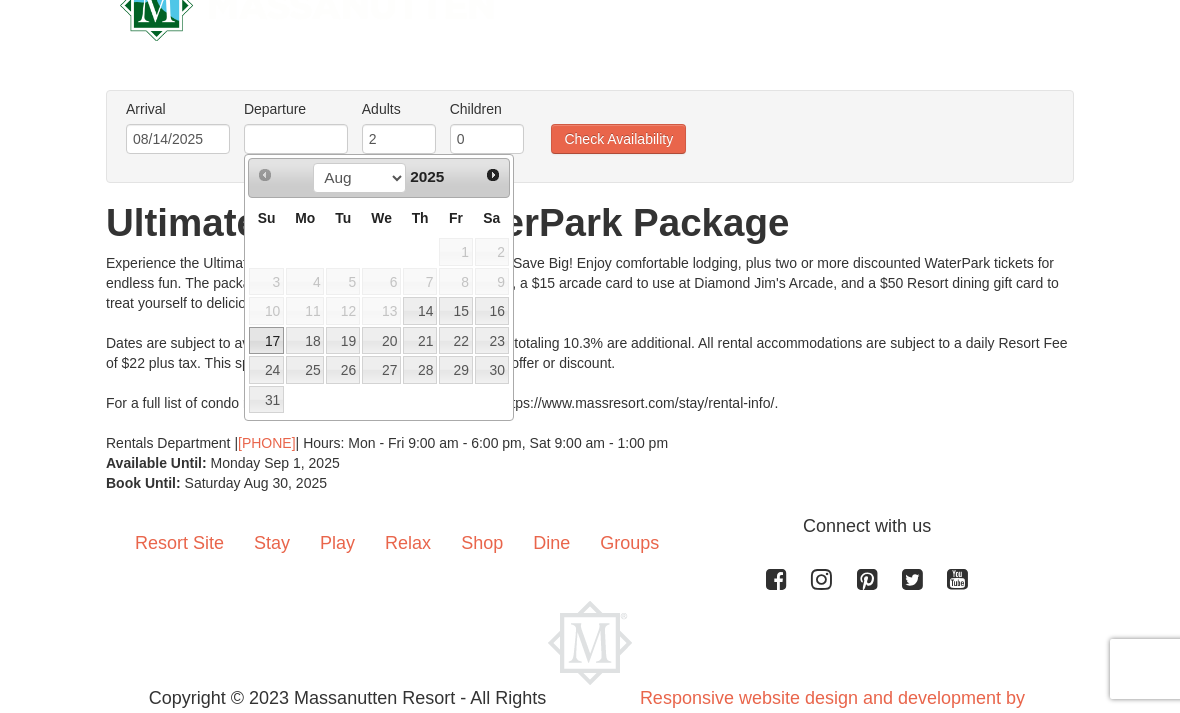 click on "17" at bounding box center [266, 341] 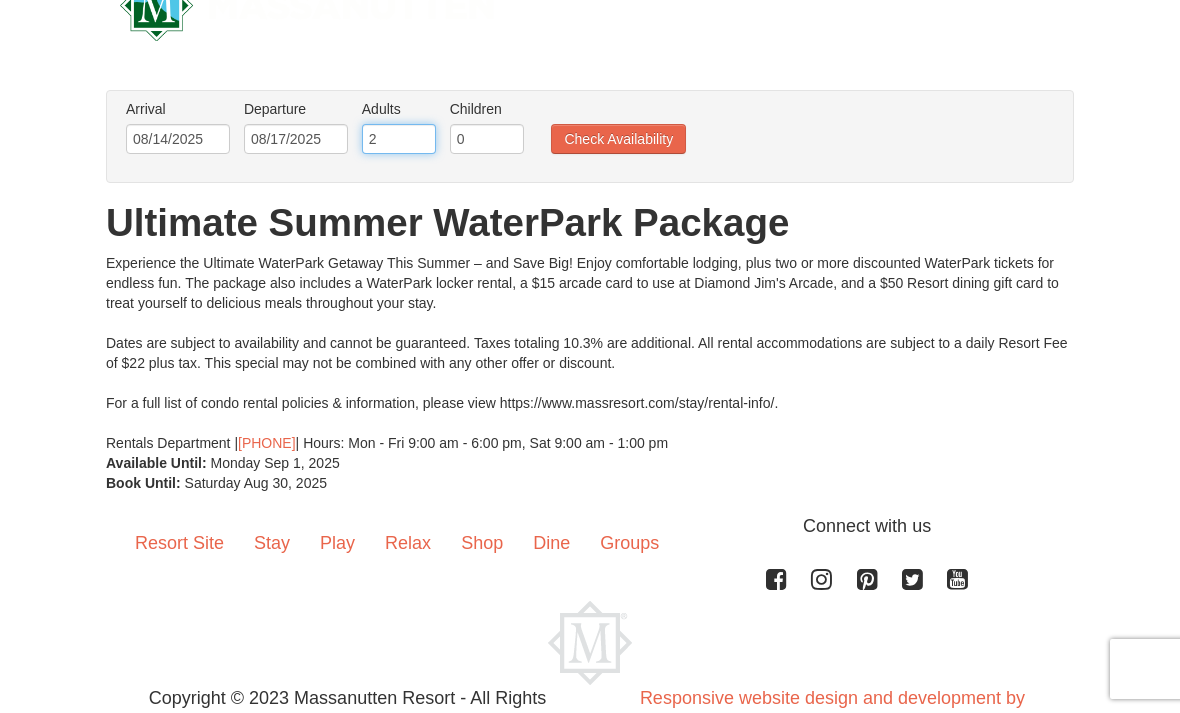 click on "2" at bounding box center [399, 139] 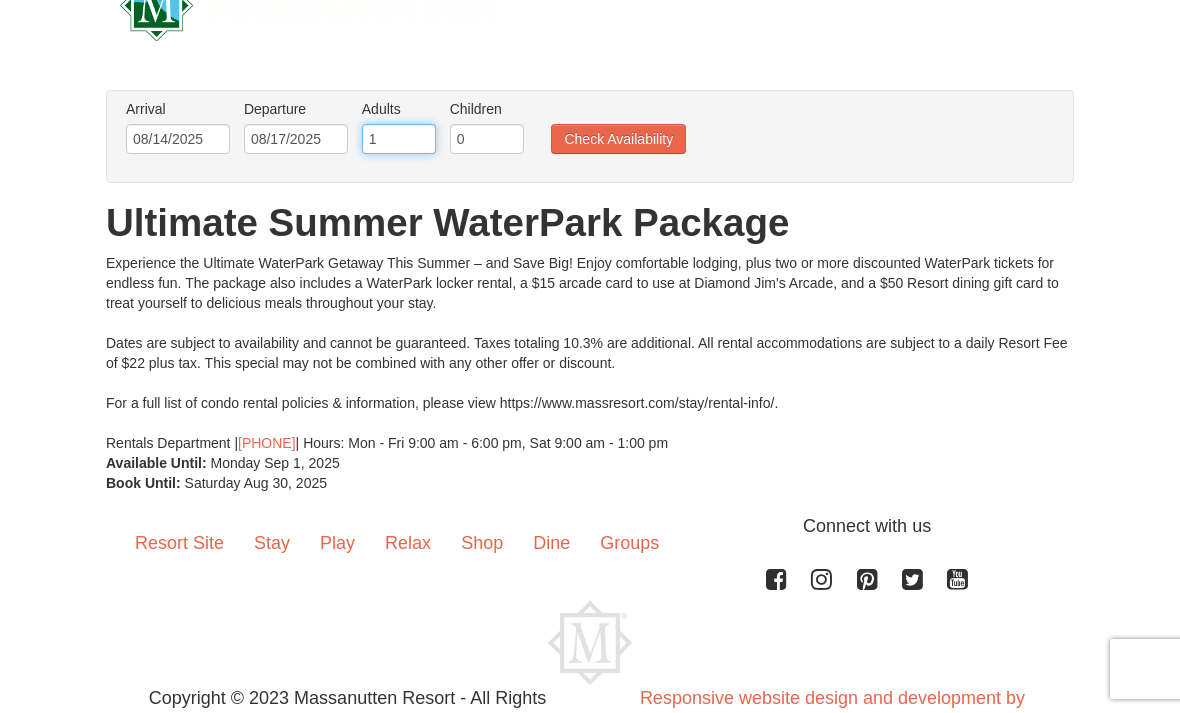 type on "1" 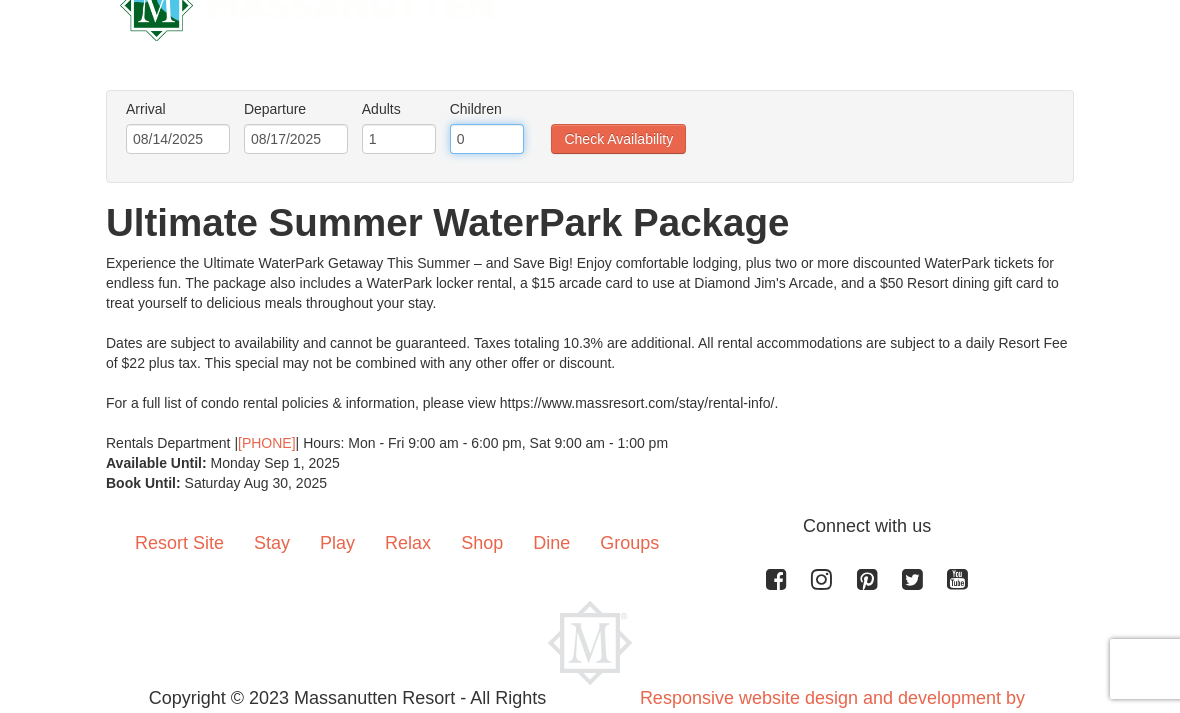 click on "0" at bounding box center (487, 139) 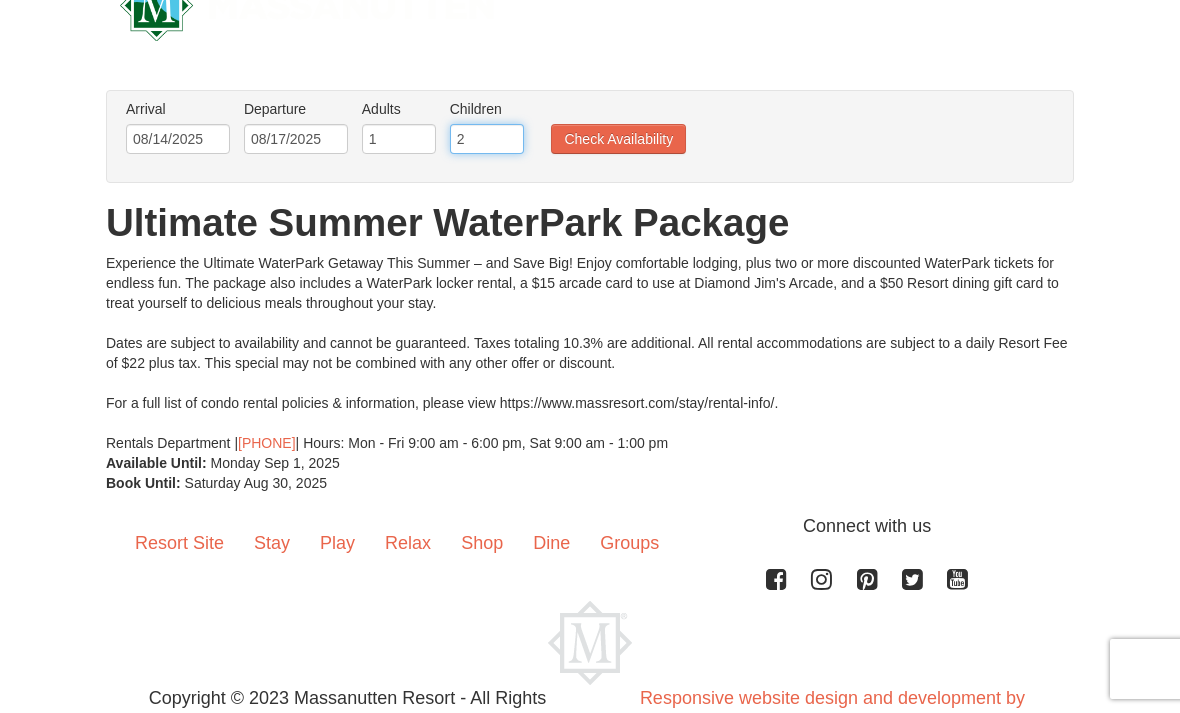 type on "2" 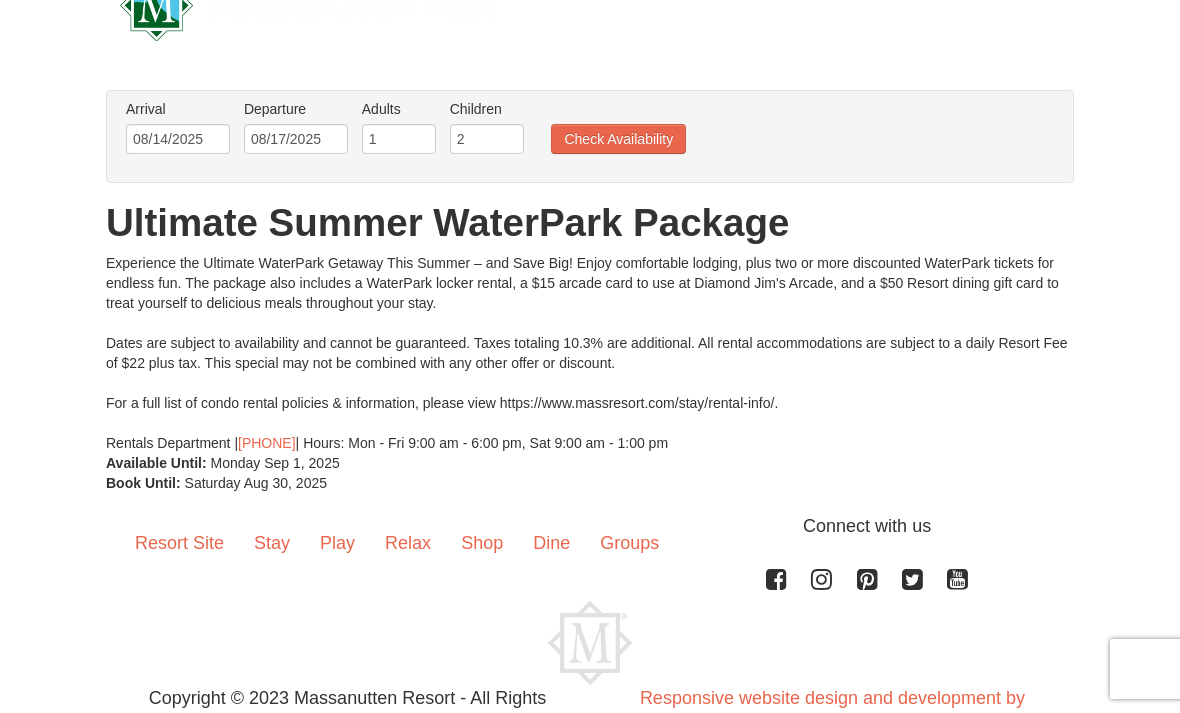 click on "Check Availability" at bounding box center [618, 139] 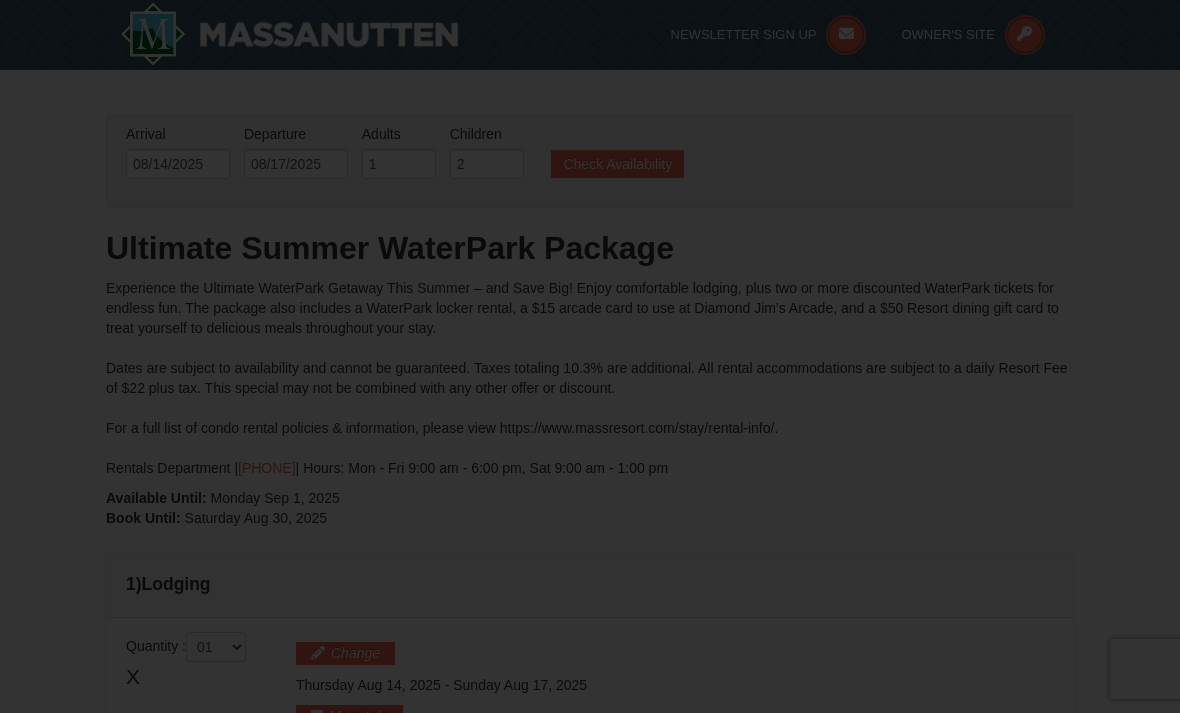 scroll, scrollTop: 212, scrollLeft: 0, axis: vertical 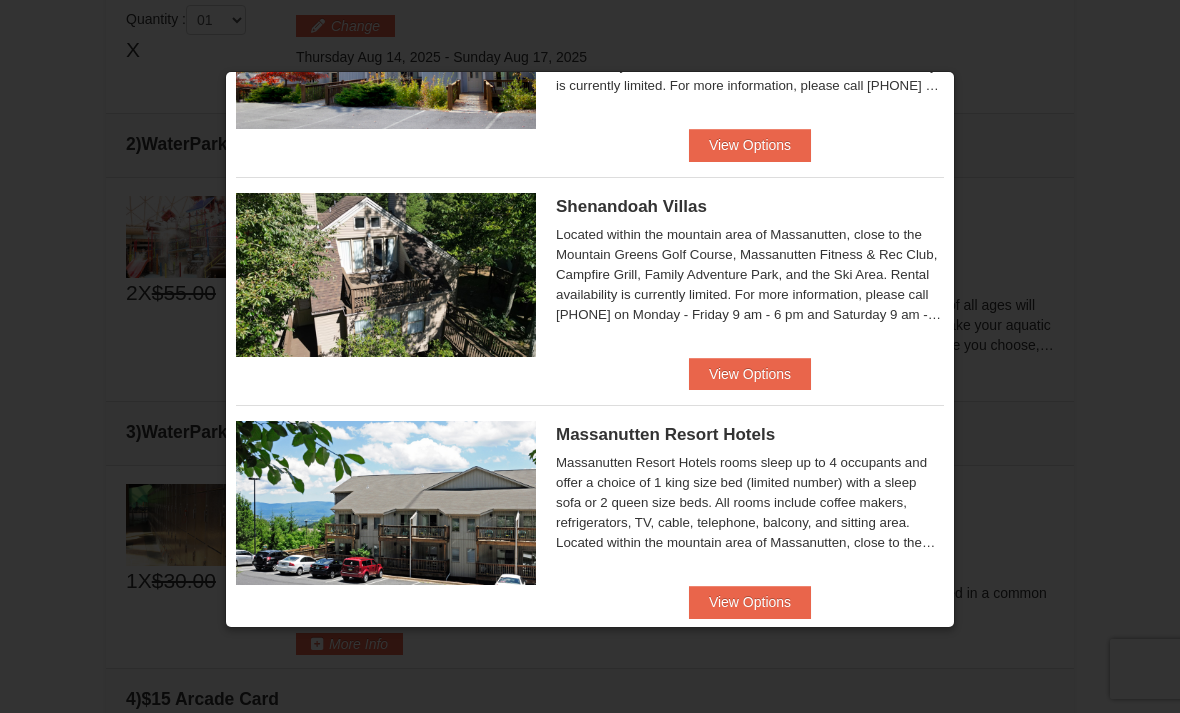 click on "View Options" at bounding box center [750, 374] 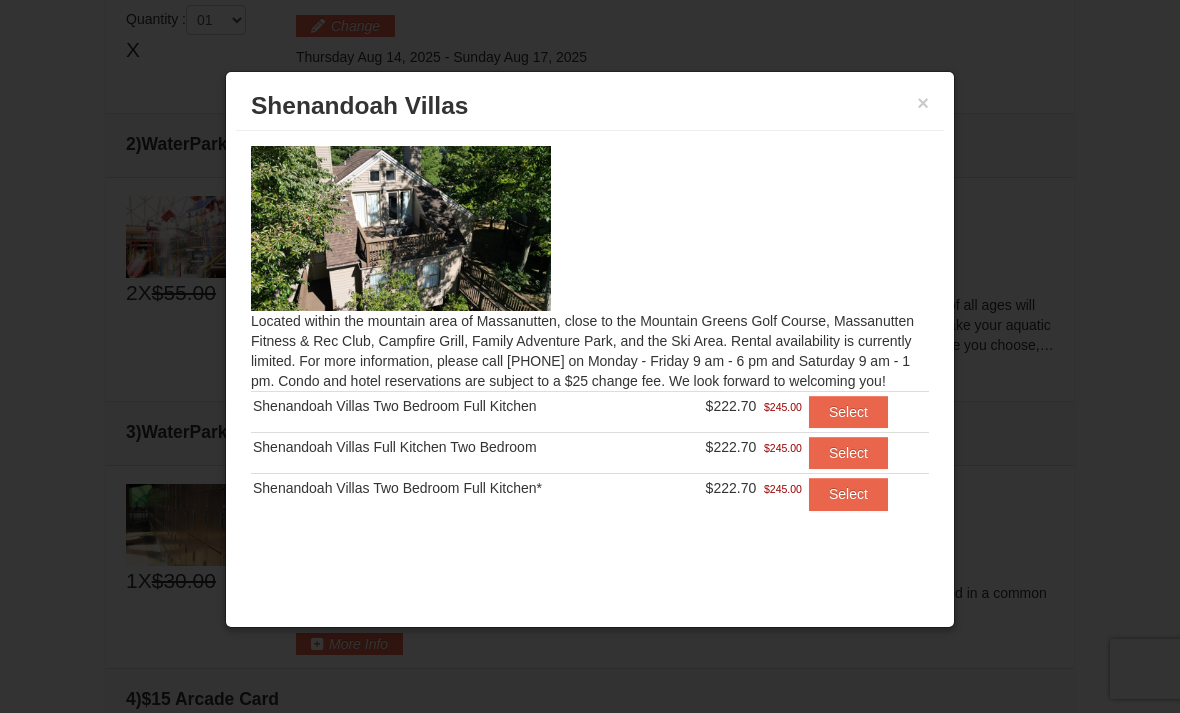 click on "Select" at bounding box center [848, 412] 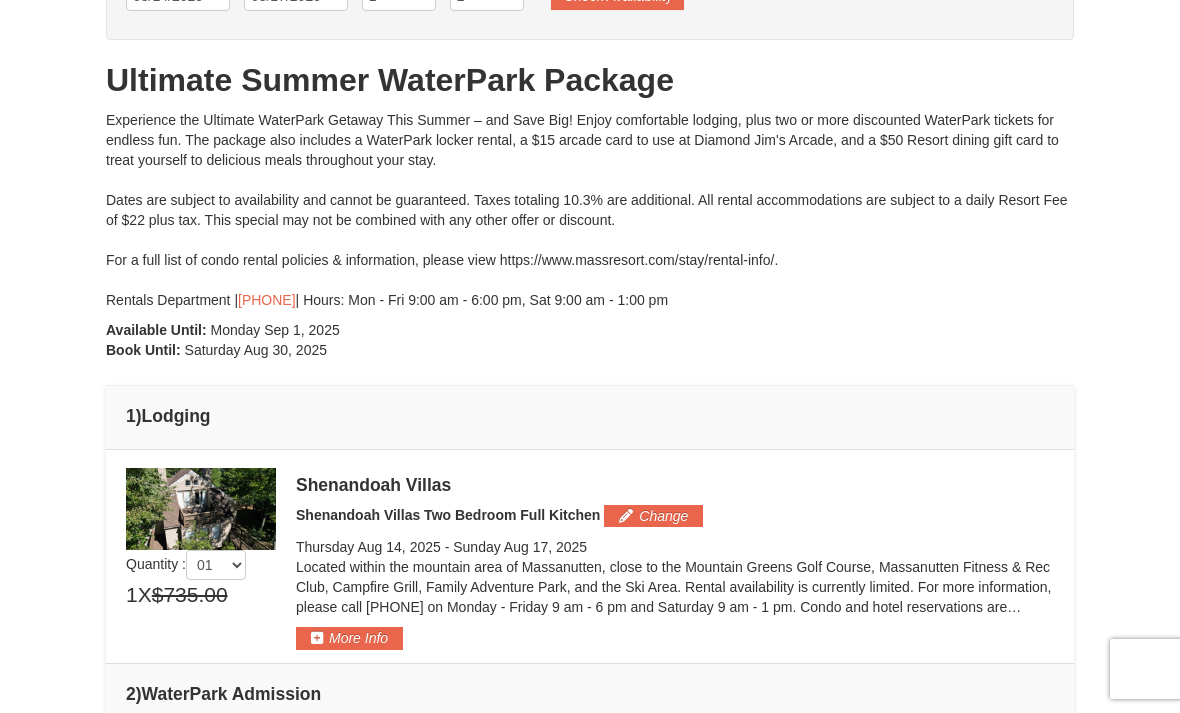 scroll, scrollTop: 166, scrollLeft: 0, axis: vertical 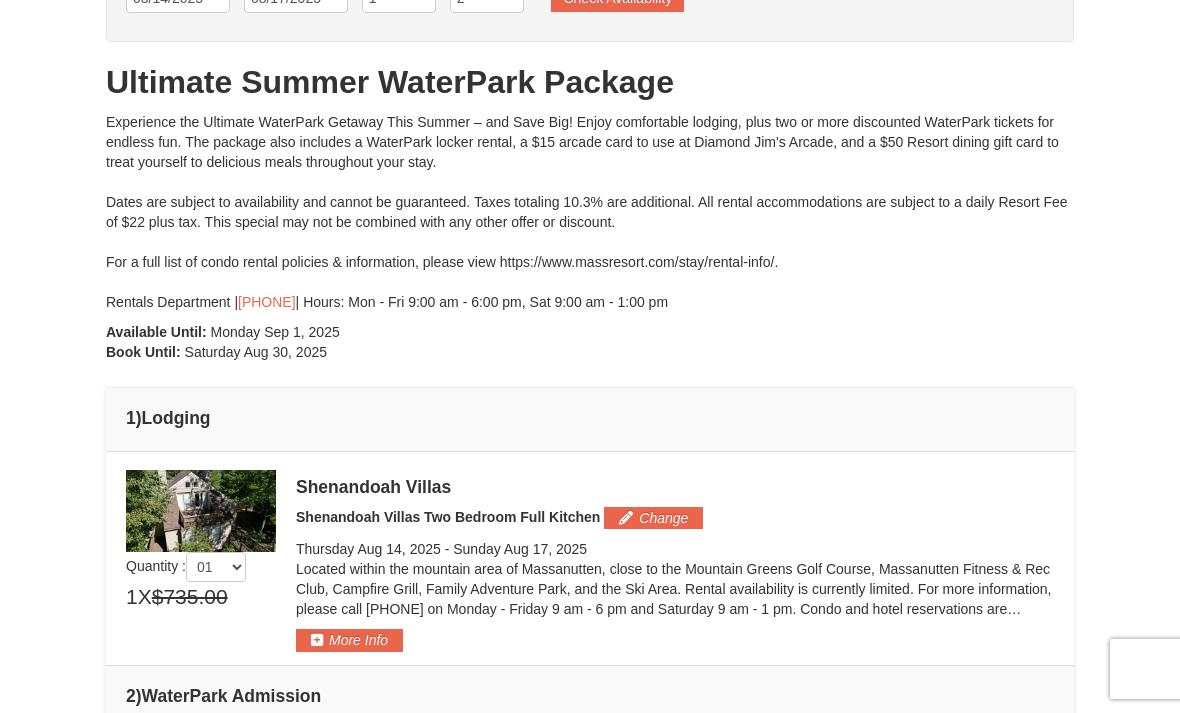 click on "More Info" at bounding box center (349, 640) 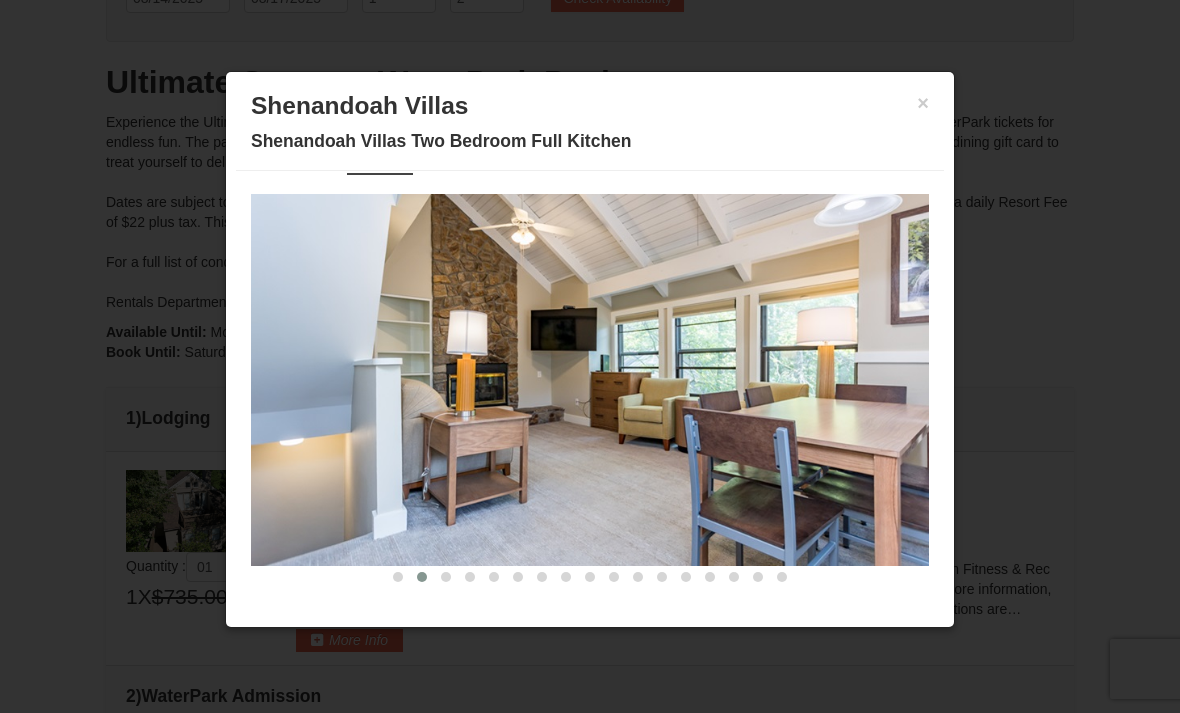 scroll, scrollTop: 49, scrollLeft: 0, axis: vertical 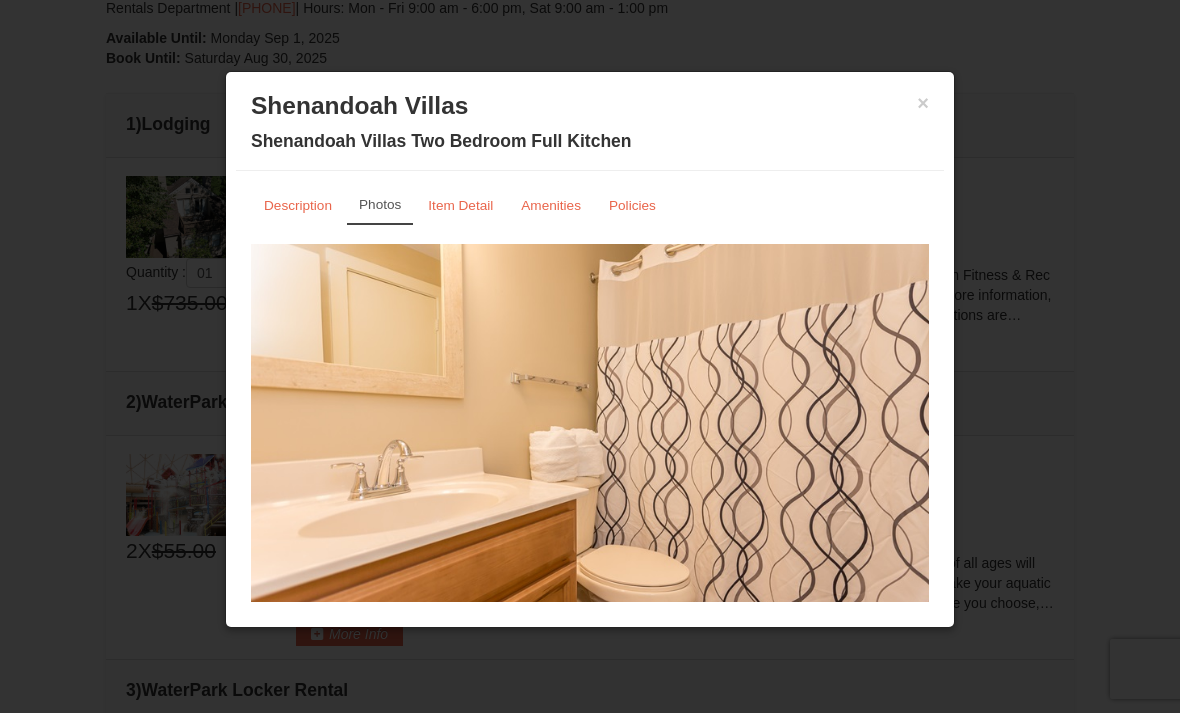 click on "Amenities" at bounding box center (551, 205) 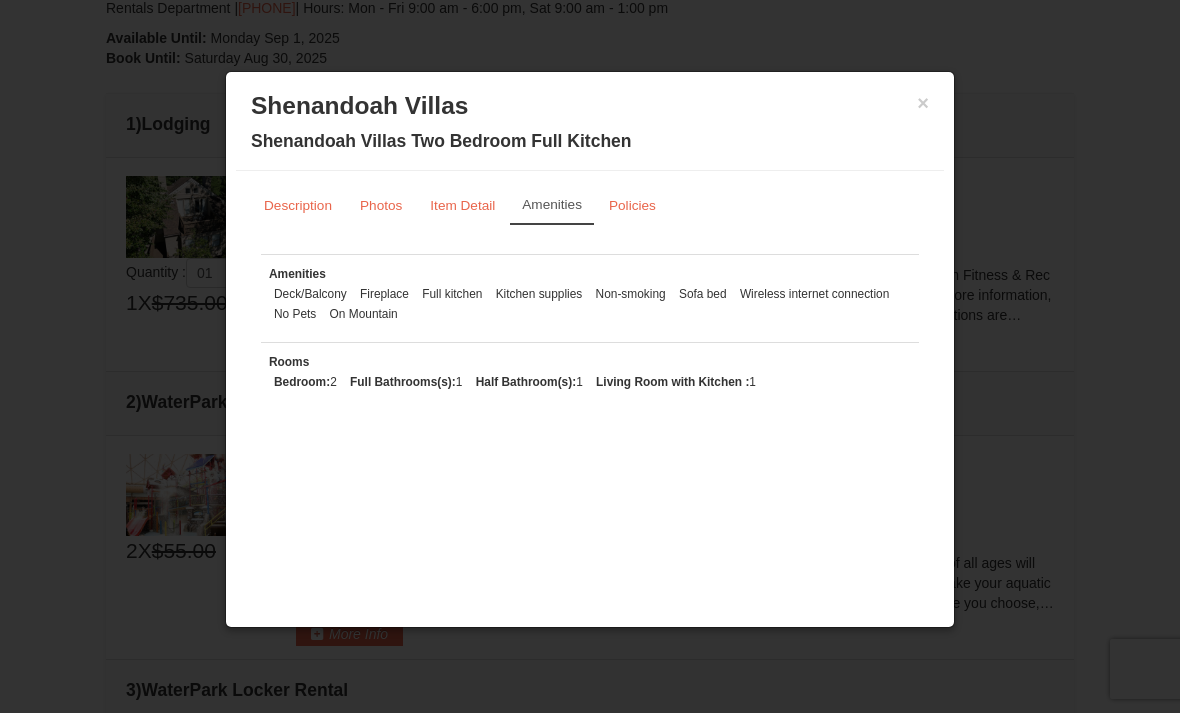 click on "Description
Photos
Item Detail
Amenities
Policies
Shenandoah Villas
Details  >>
Located within the mountain area of Massanutten, close to the Mountain Greens Golf Course, Massanutten Fitness & Rec Club, Campfire Grill, Family Adventure Park, and the Ski Area.
Rental availability is currently limited. For more information, please call [PHONE] on Monday - Friday 9 am - 6 pm and Saturday 9 am - 1 pm. Condo and hotel reservations are subject to a $25 change fee.
We look forward to welcoming you!
‹﻿ ›
1" at bounding box center (590, 313) 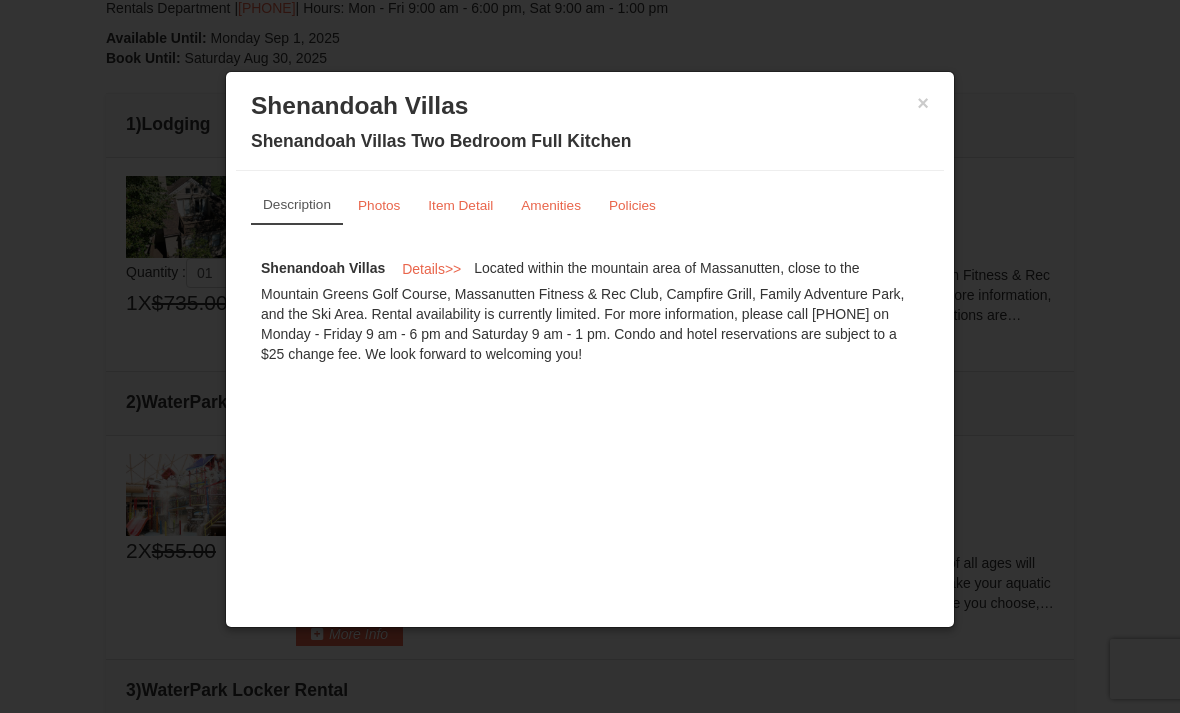 click on "×
Shenandoah Villas  Shenandoah Villas Two Bedroom Full Kitchen" at bounding box center [590, 126] 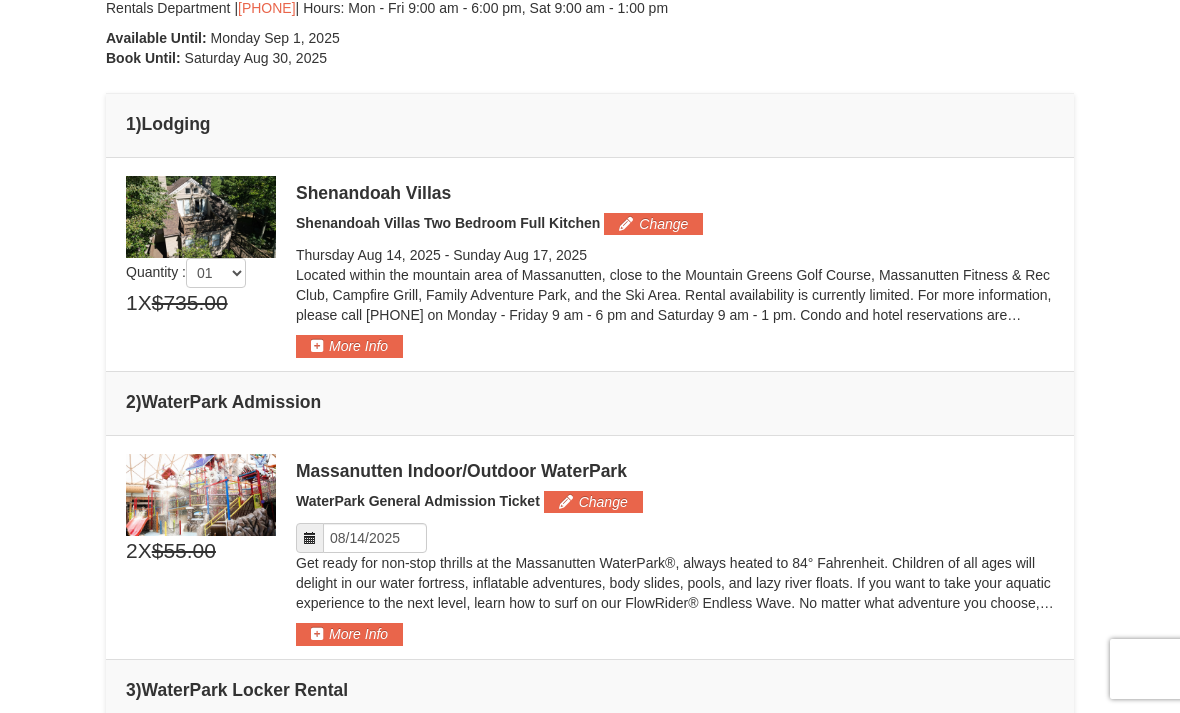 click on "[DAY] [MONTH] [DATE], [YEAR]
-
[DAY] [MONTH] [DATE], [YEAR]" at bounding box center [675, 255] 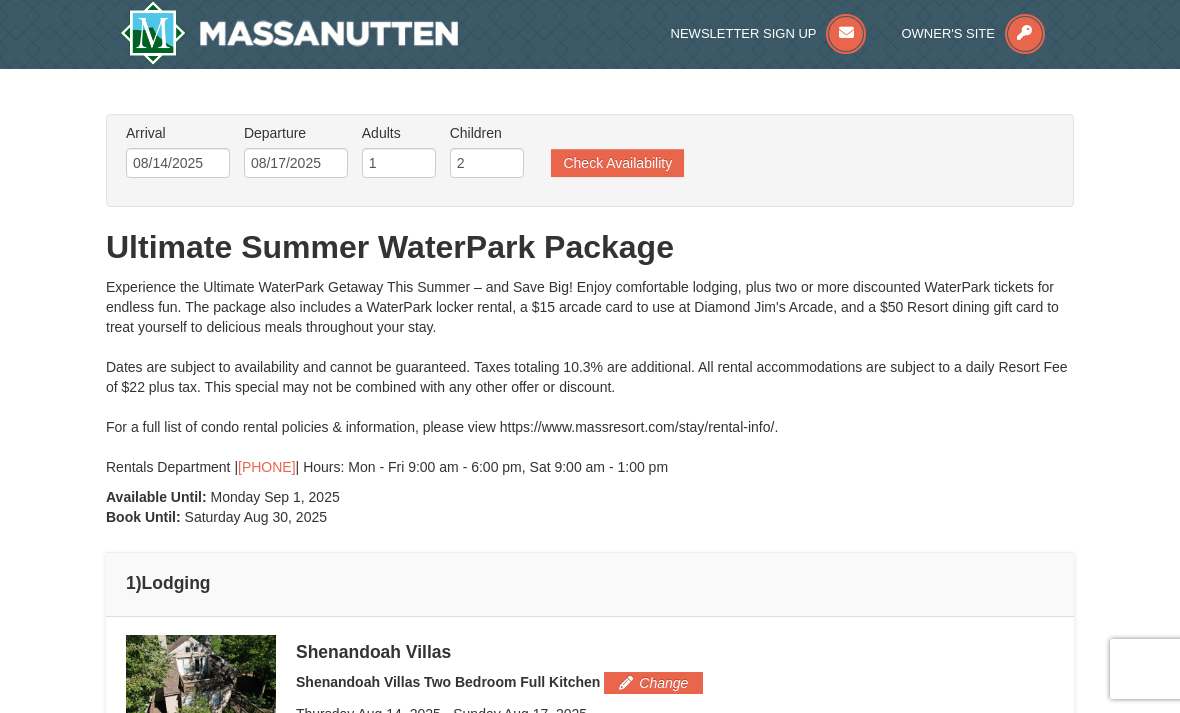 scroll, scrollTop: 0, scrollLeft: 0, axis: both 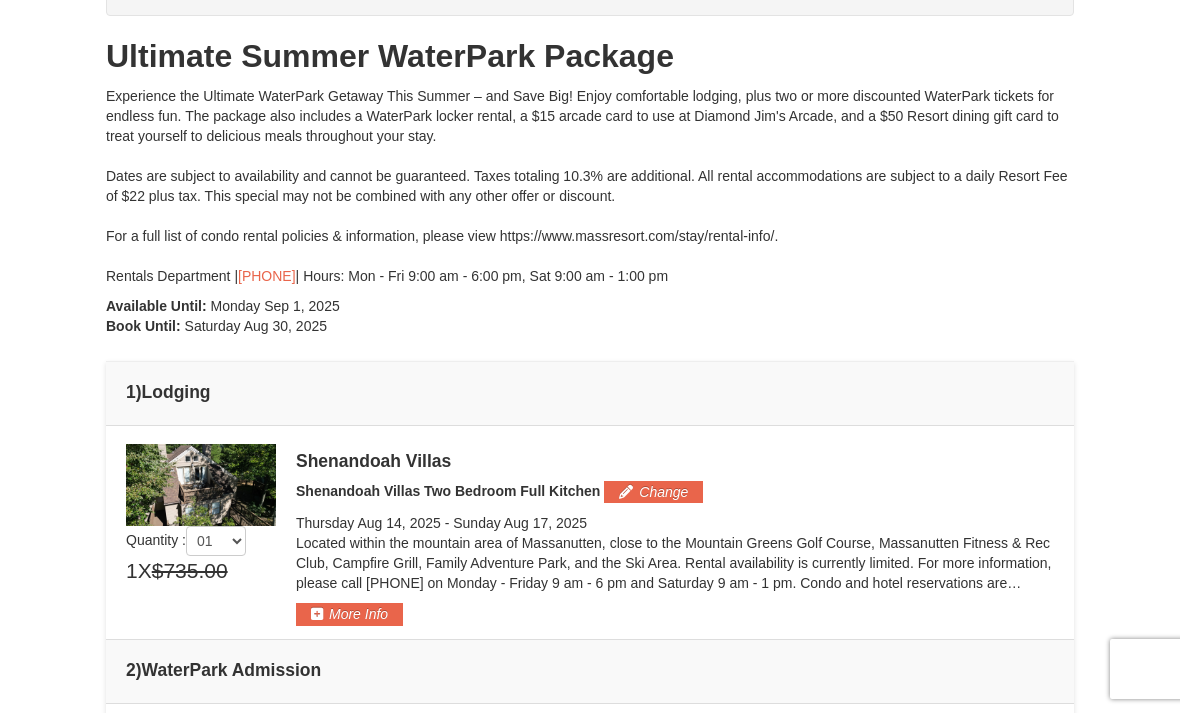 click on "Change" at bounding box center (653, 492) 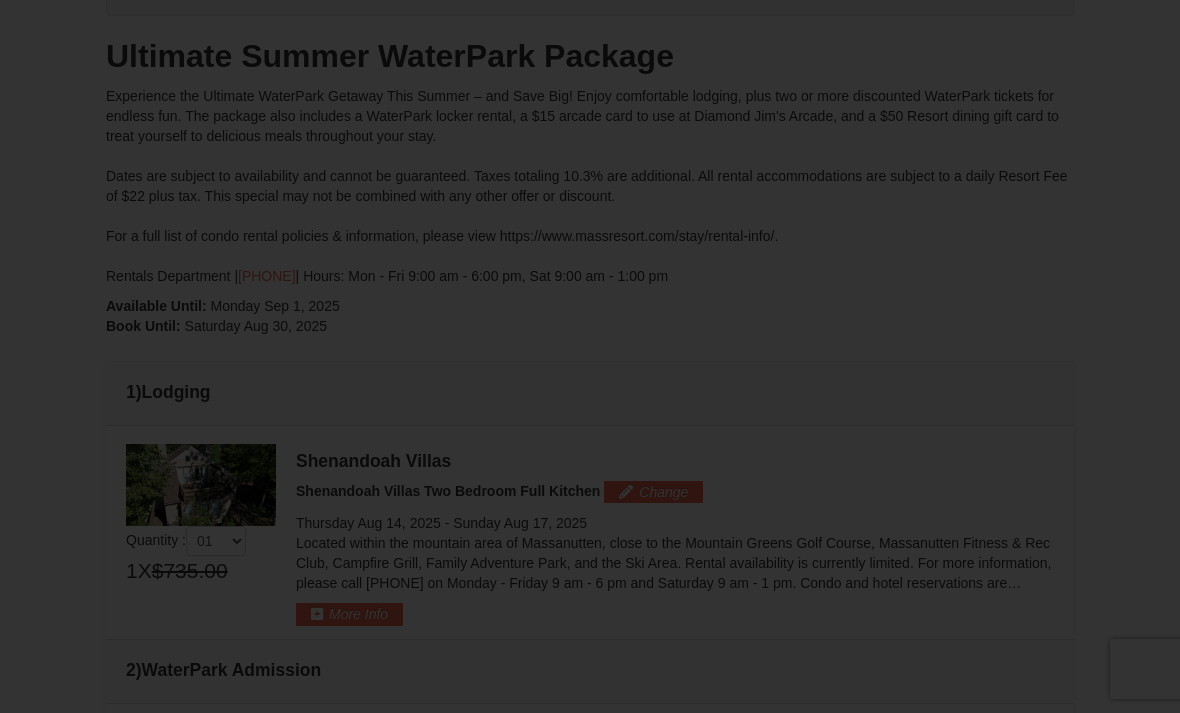 scroll, scrollTop: 269, scrollLeft: 0, axis: vertical 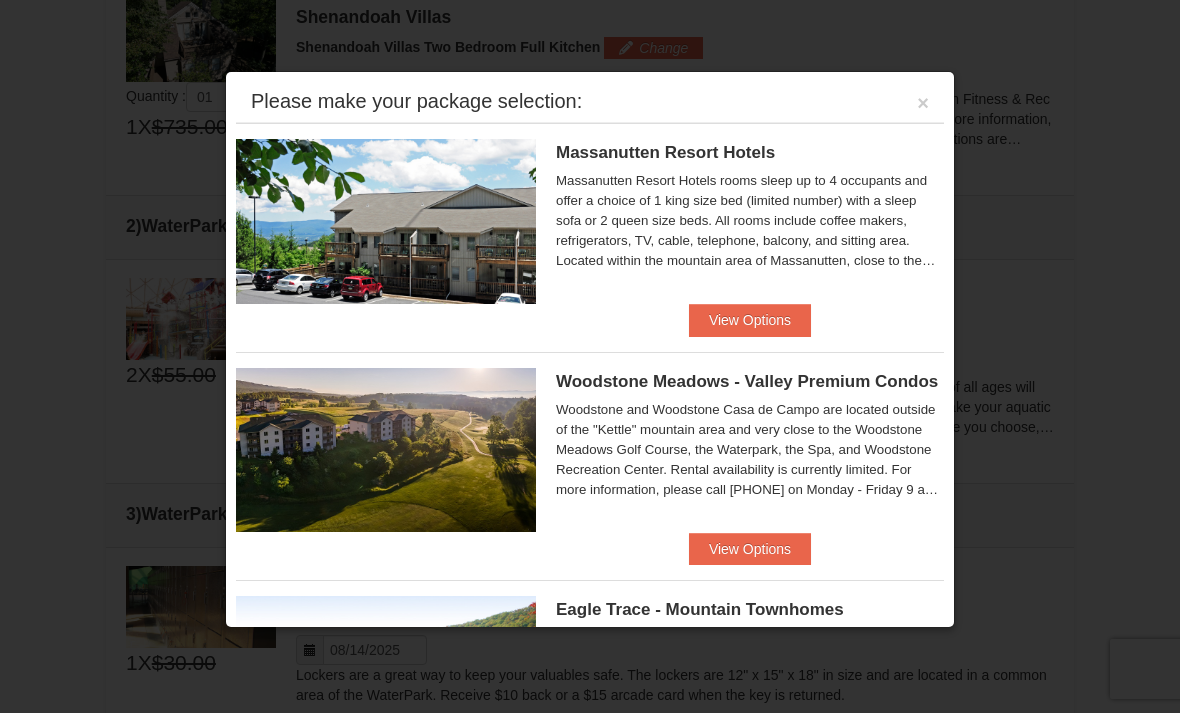 click on "View Options" at bounding box center (750, 549) 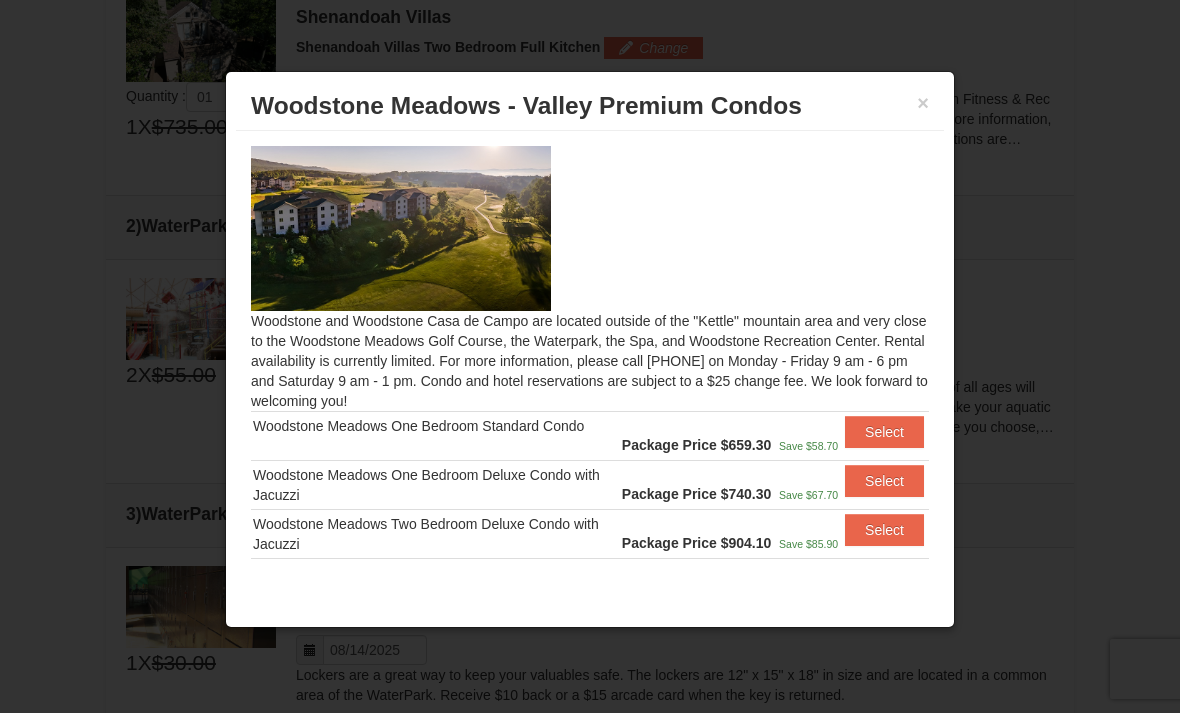 click on "Select" at bounding box center (884, 432) 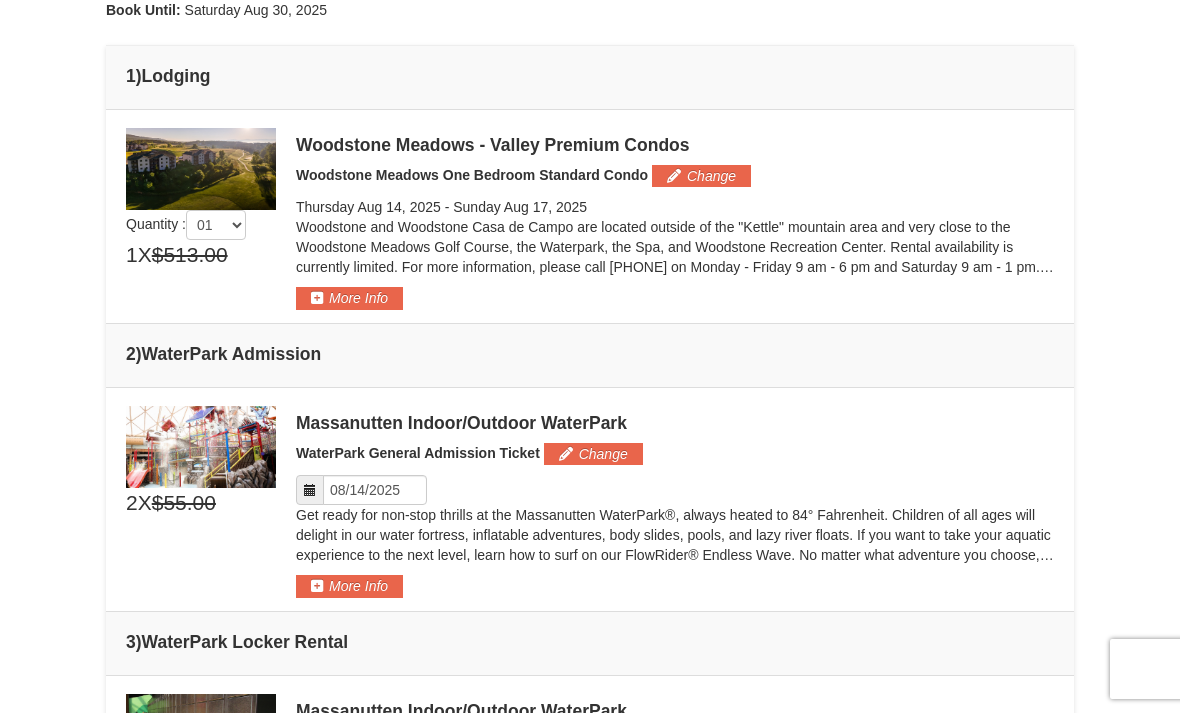 scroll, scrollTop: 505, scrollLeft: 0, axis: vertical 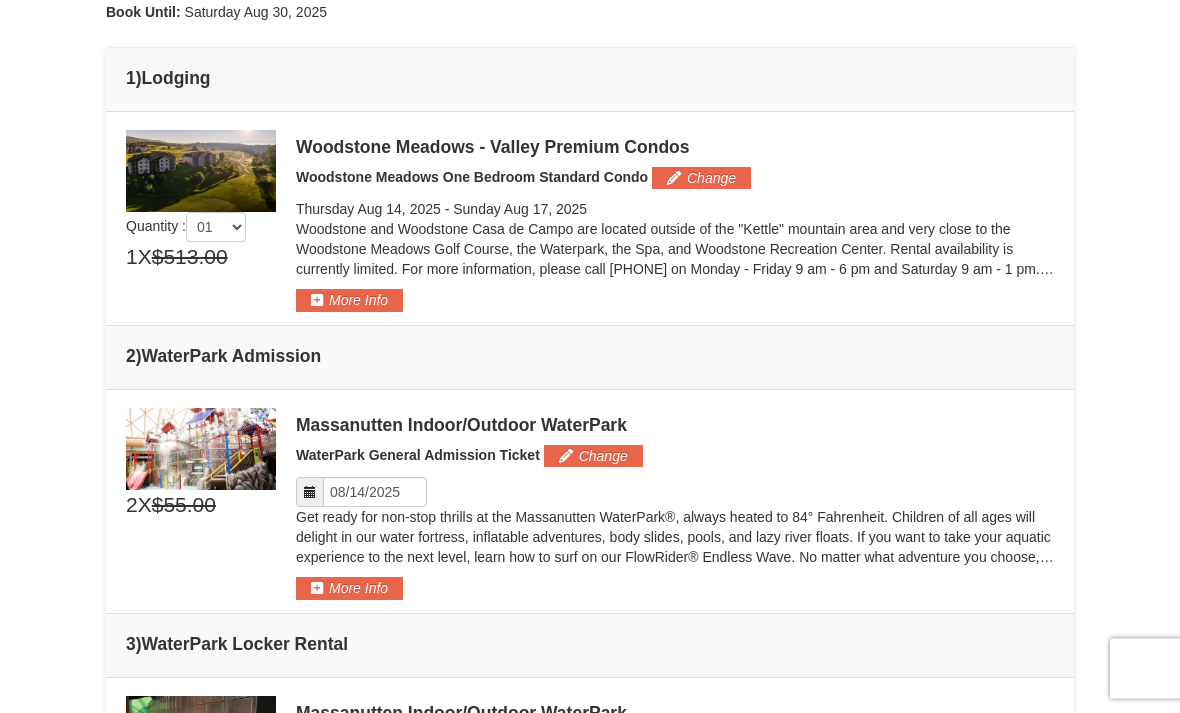 click on "More Info" at bounding box center [349, 301] 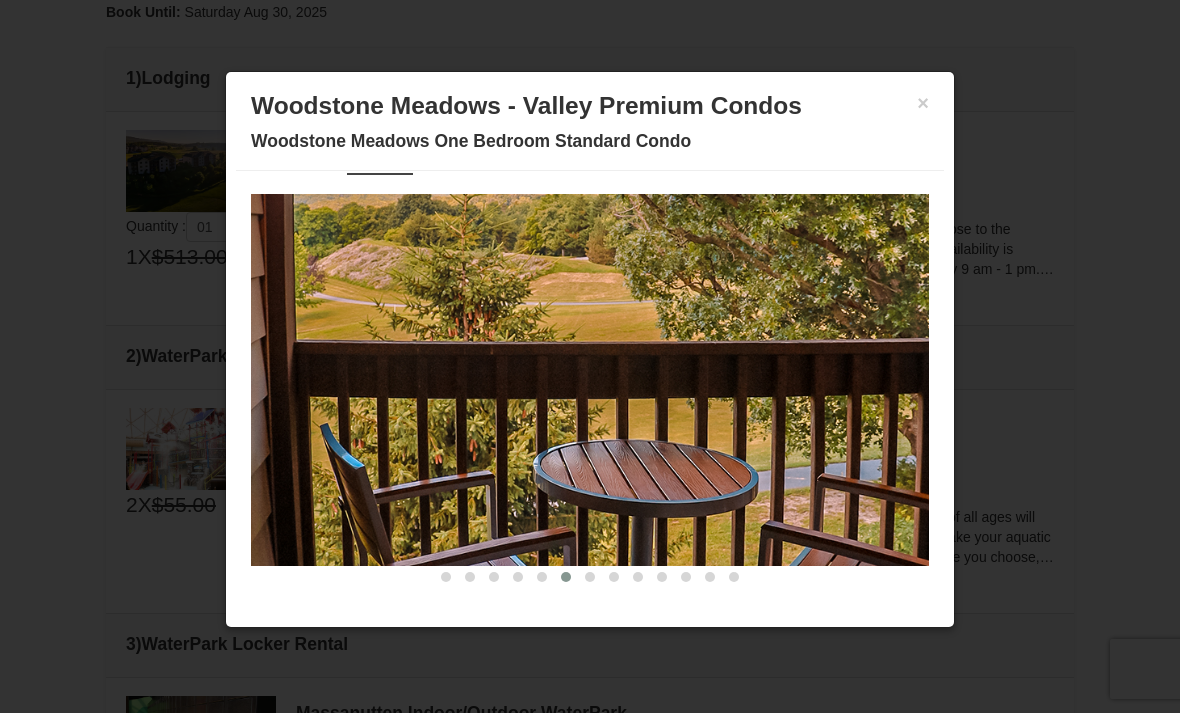 scroll, scrollTop: 49, scrollLeft: 0, axis: vertical 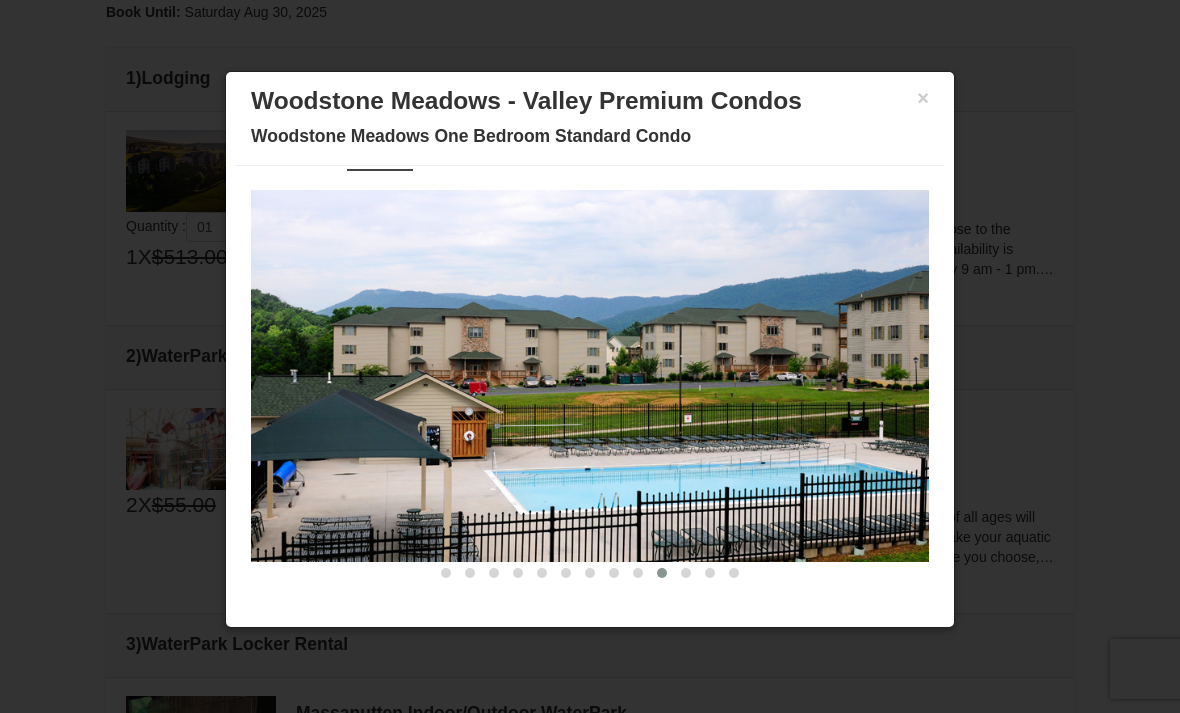 click at bounding box center (590, 375) 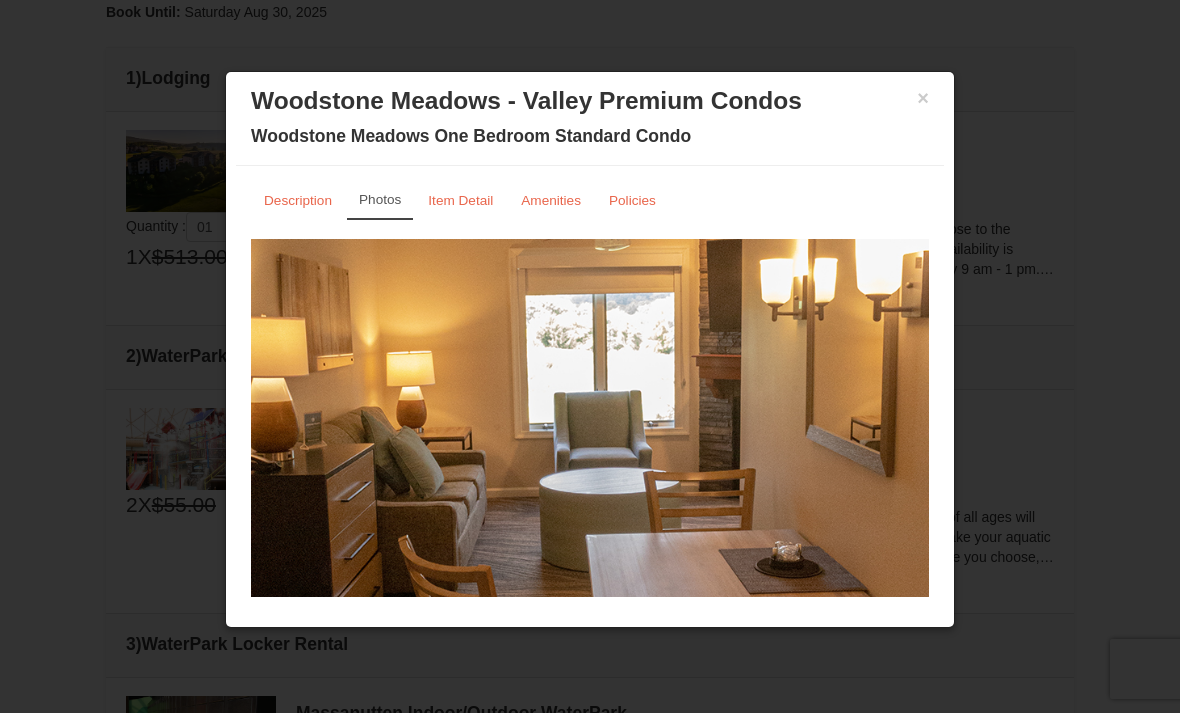 scroll, scrollTop: 0, scrollLeft: 0, axis: both 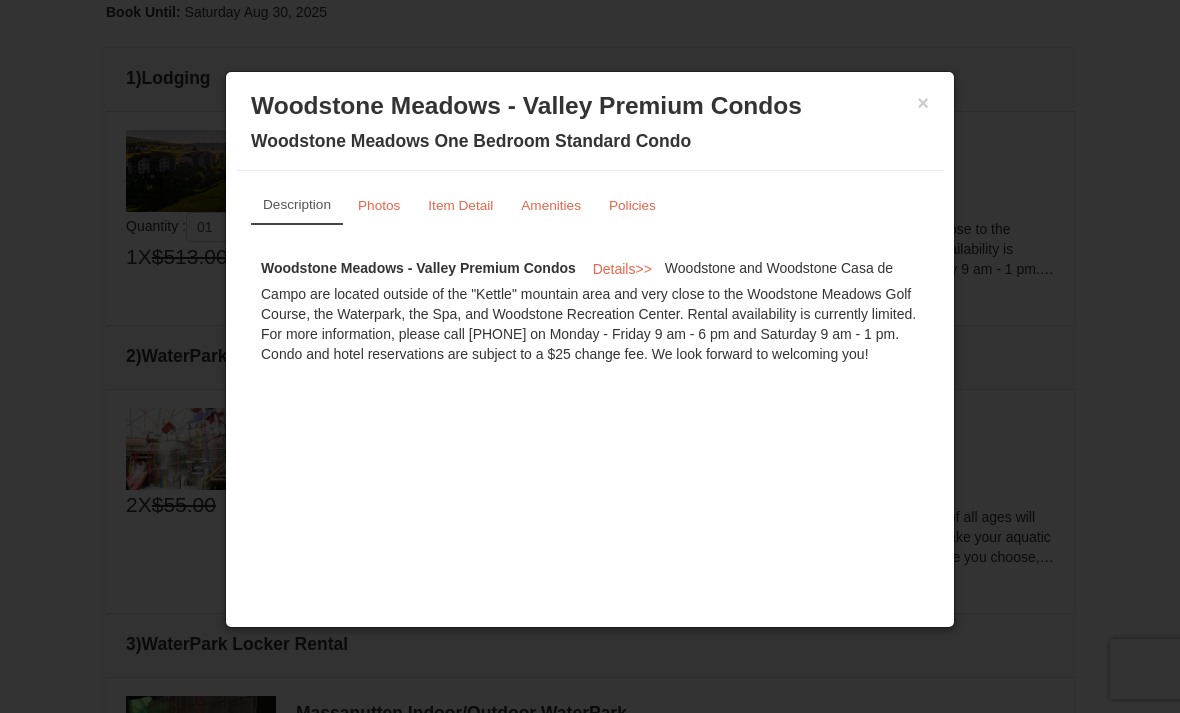 click on "Amenities" at bounding box center (551, 205) 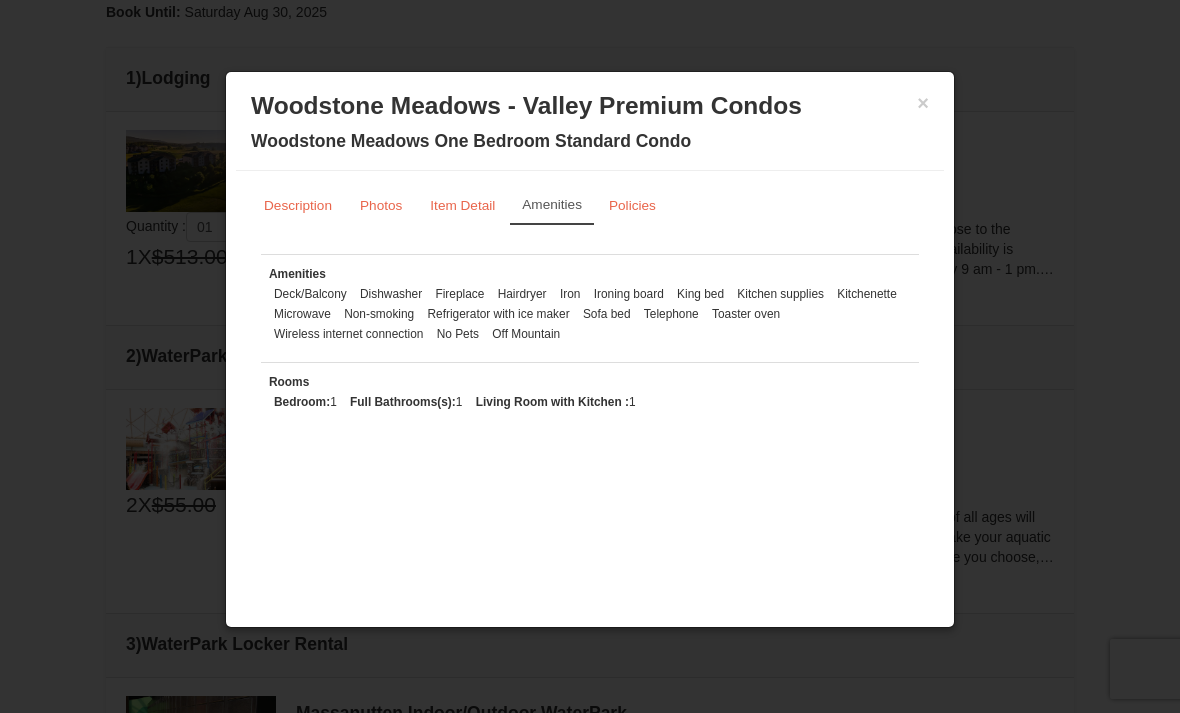 click on "×" at bounding box center [923, 103] 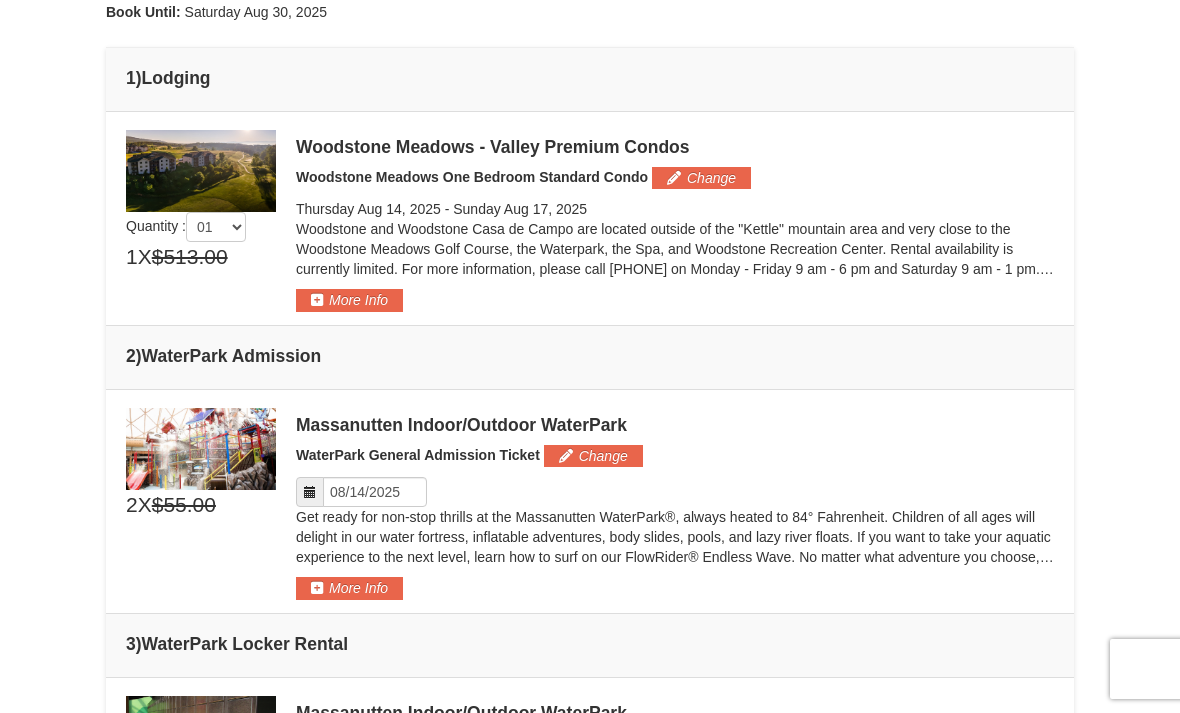 click on "Change" at bounding box center [701, 178] 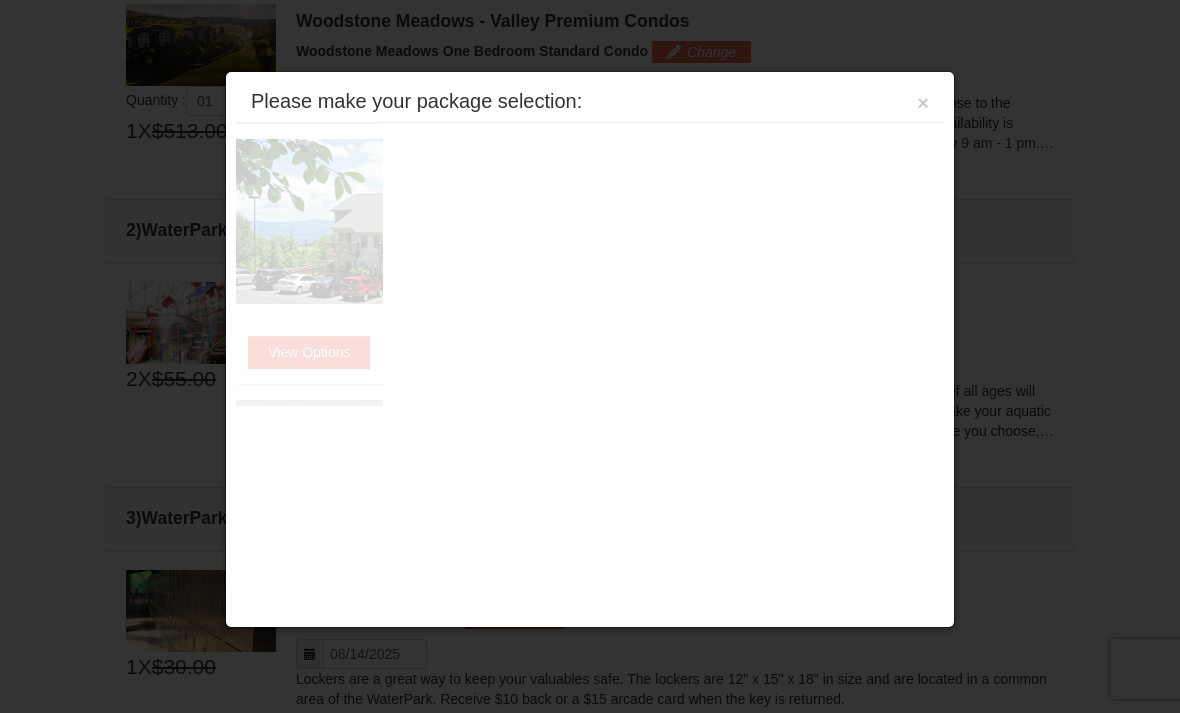 scroll, scrollTop: 636, scrollLeft: 0, axis: vertical 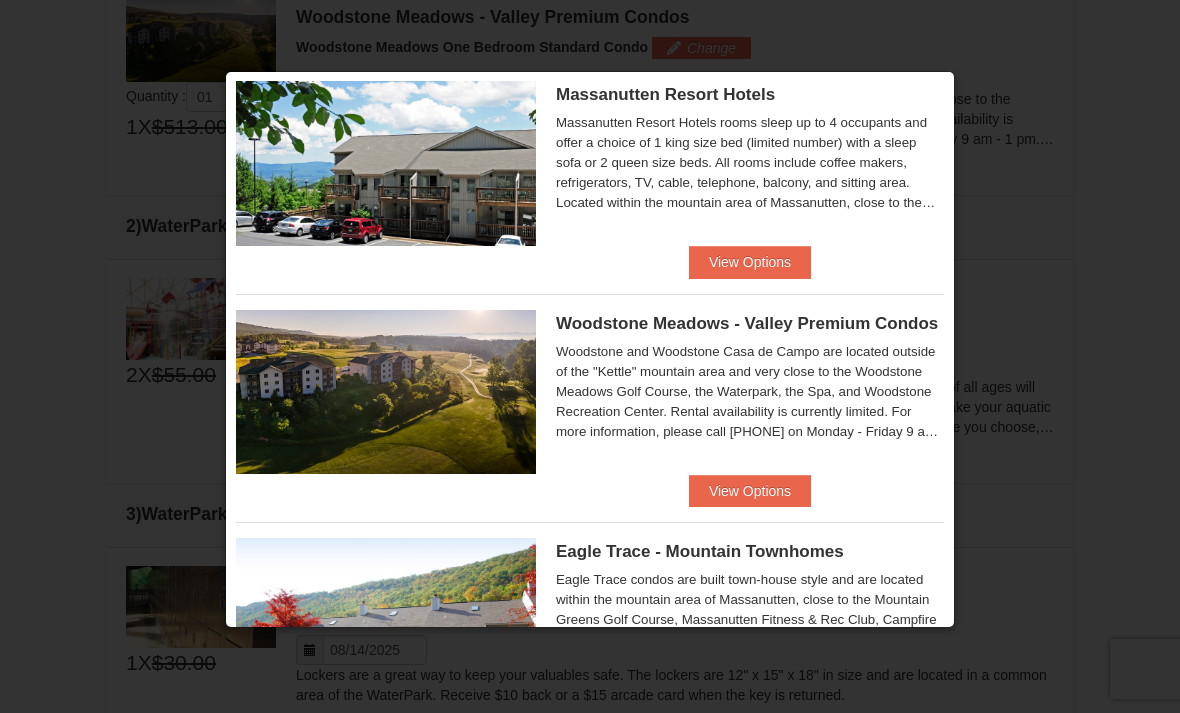 click on "View Options" at bounding box center [750, 262] 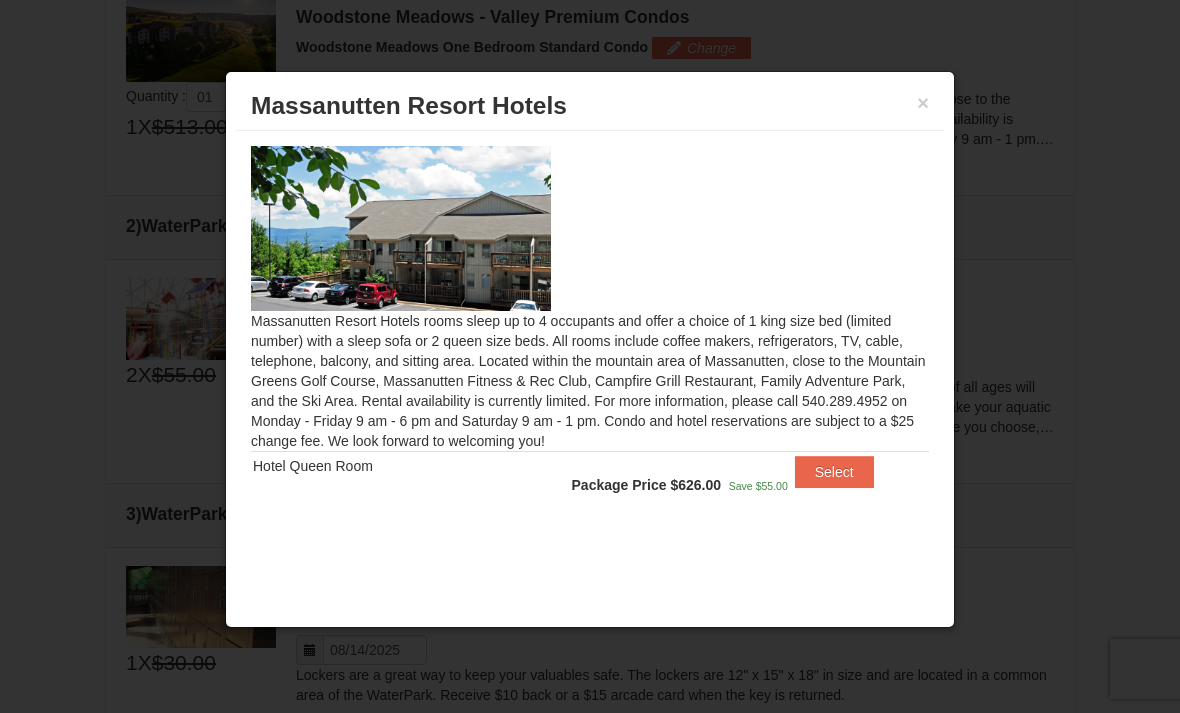 click on "Select" at bounding box center [834, 472] 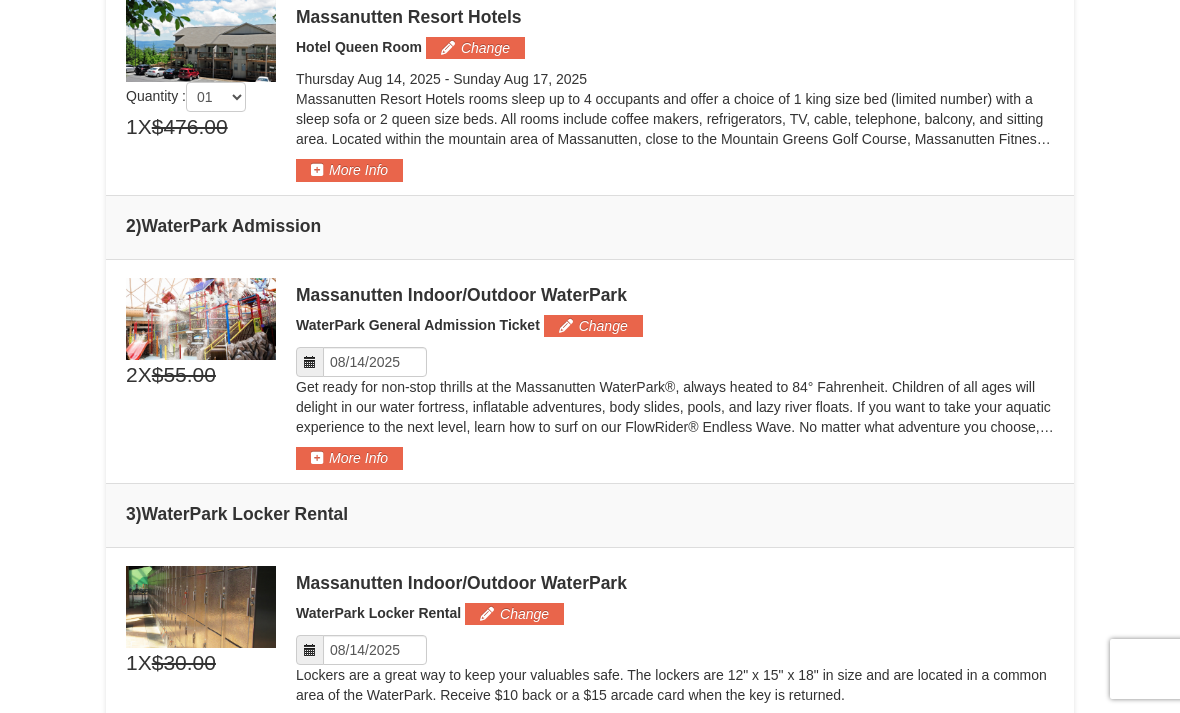 click on "More Info" at bounding box center [349, 170] 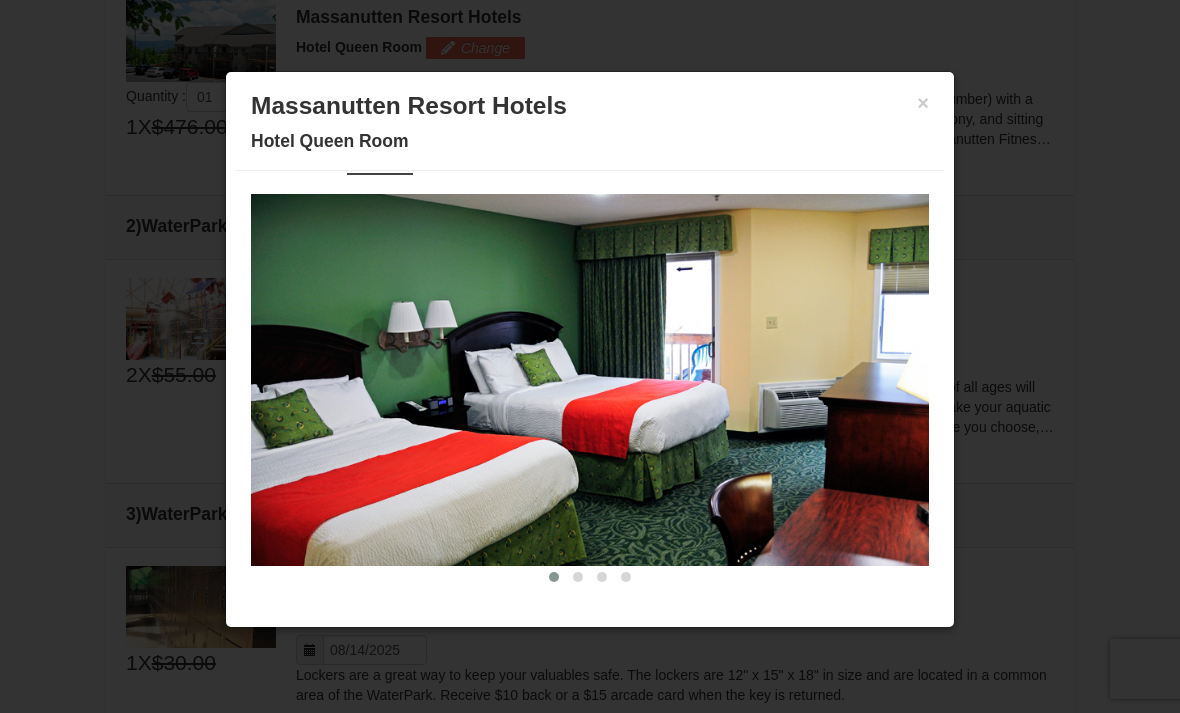 scroll, scrollTop: 49, scrollLeft: 0, axis: vertical 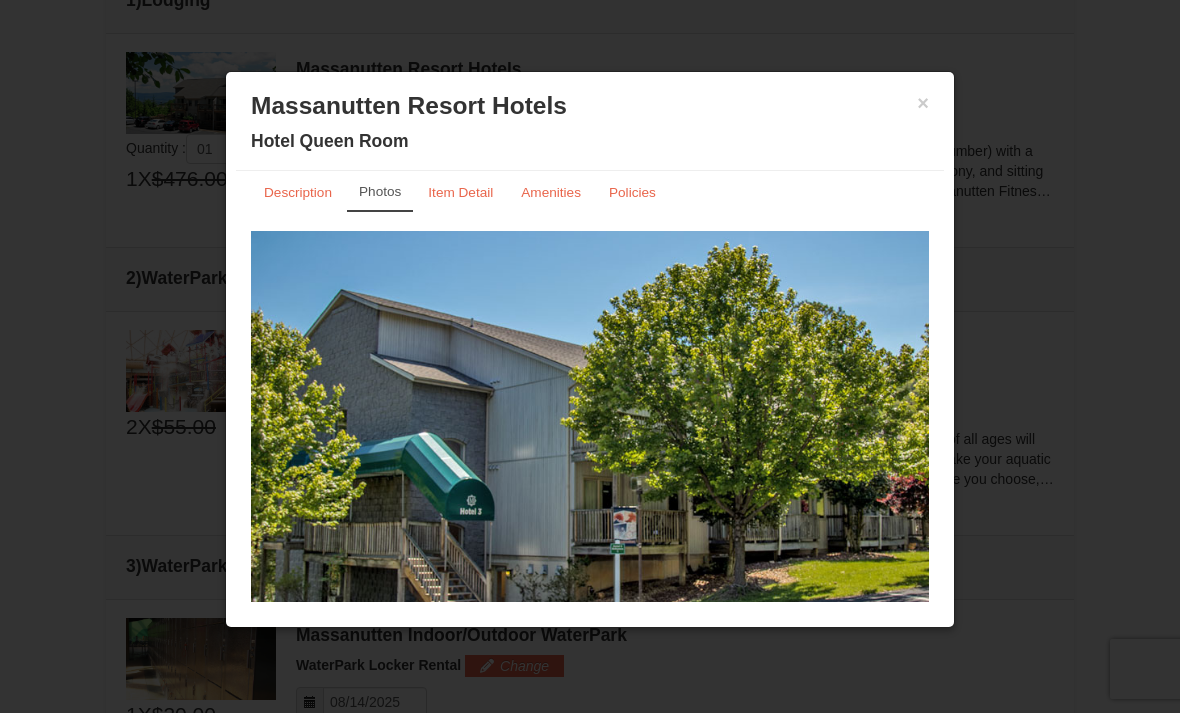 click on "×" at bounding box center (923, 103) 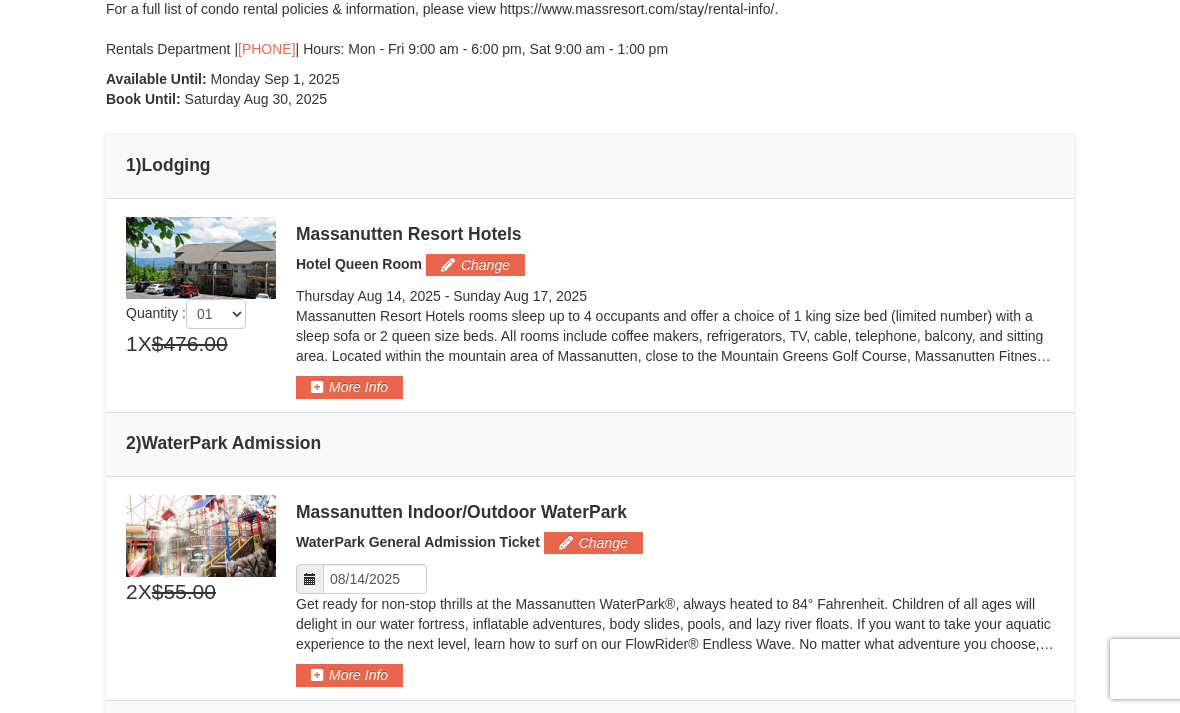 scroll, scrollTop: 356, scrollLeft: 0, axis: vertical 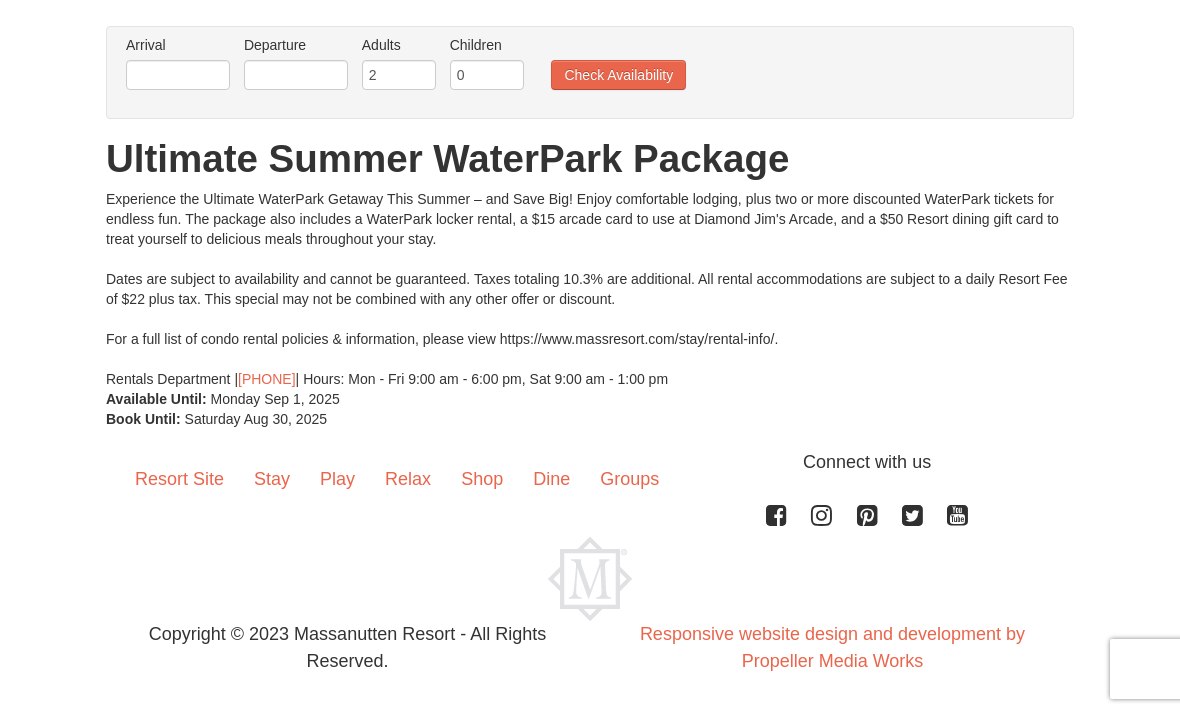 click on "Dine" at bounding box center (551, 480) 